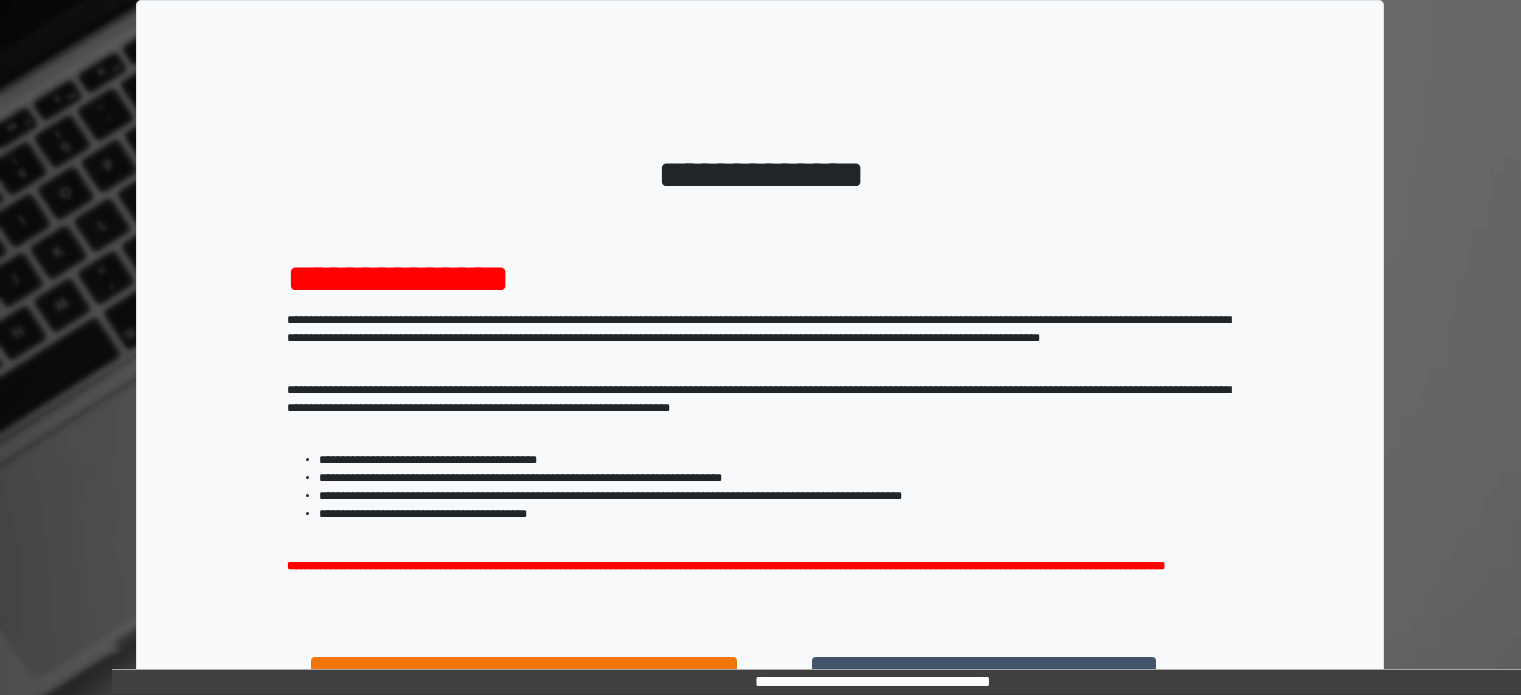scroll, scrollTop: 214, scrollLeft: 0, axis: vertical 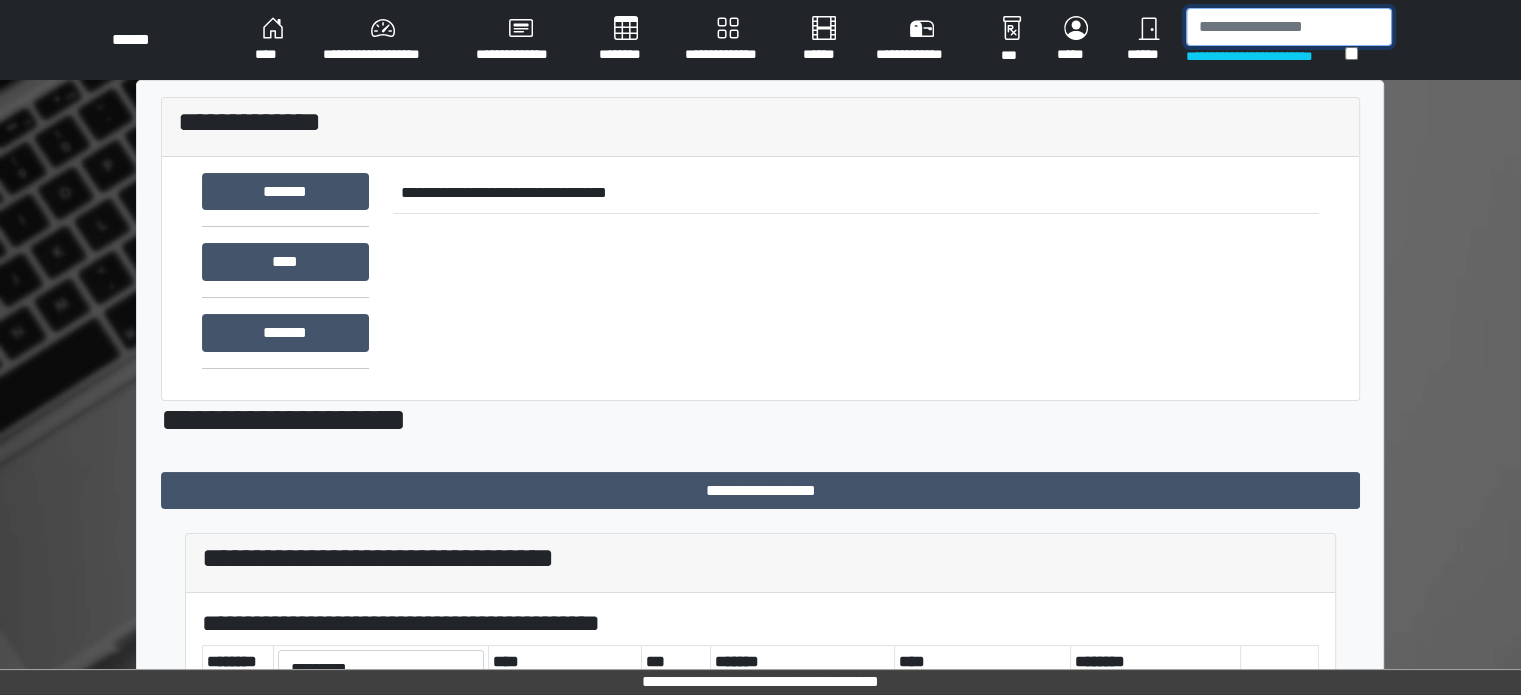 click at bounding box center (1289, 27) 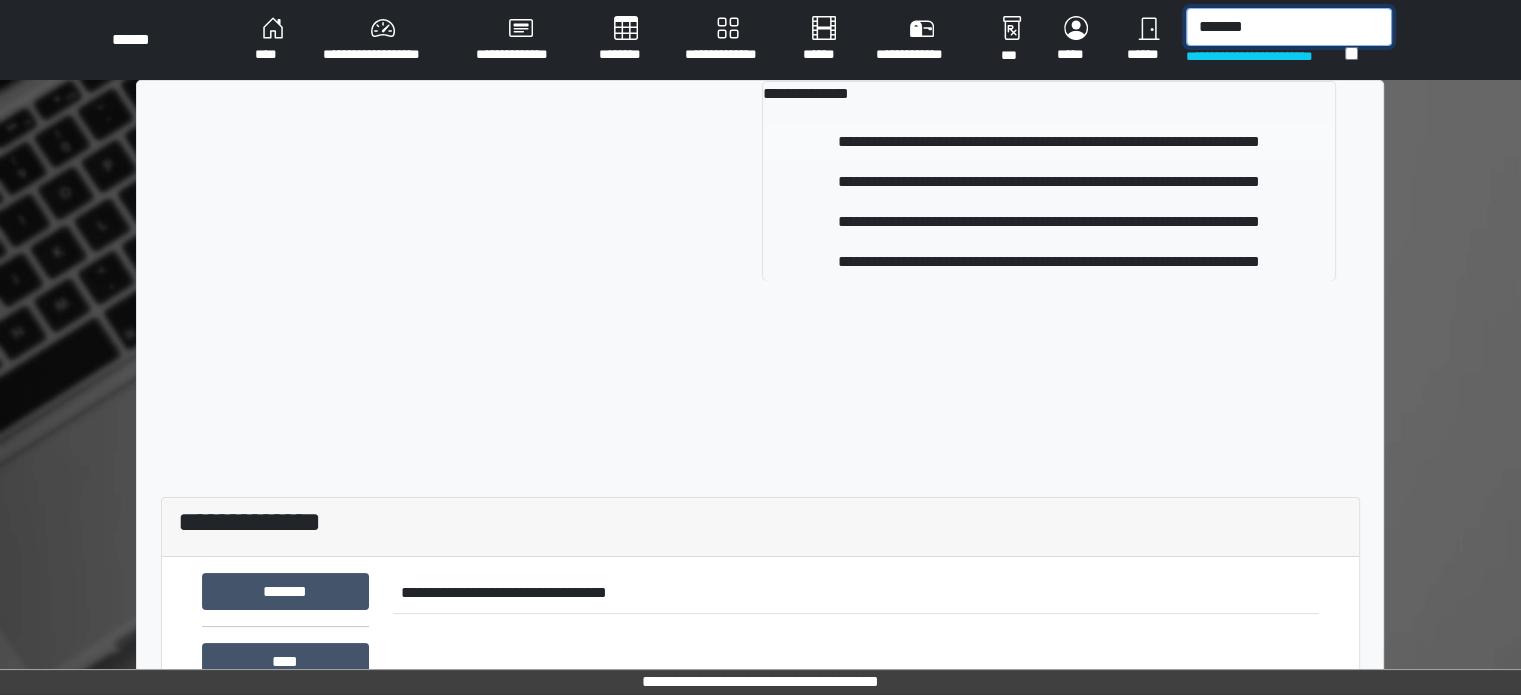 type on "*******" 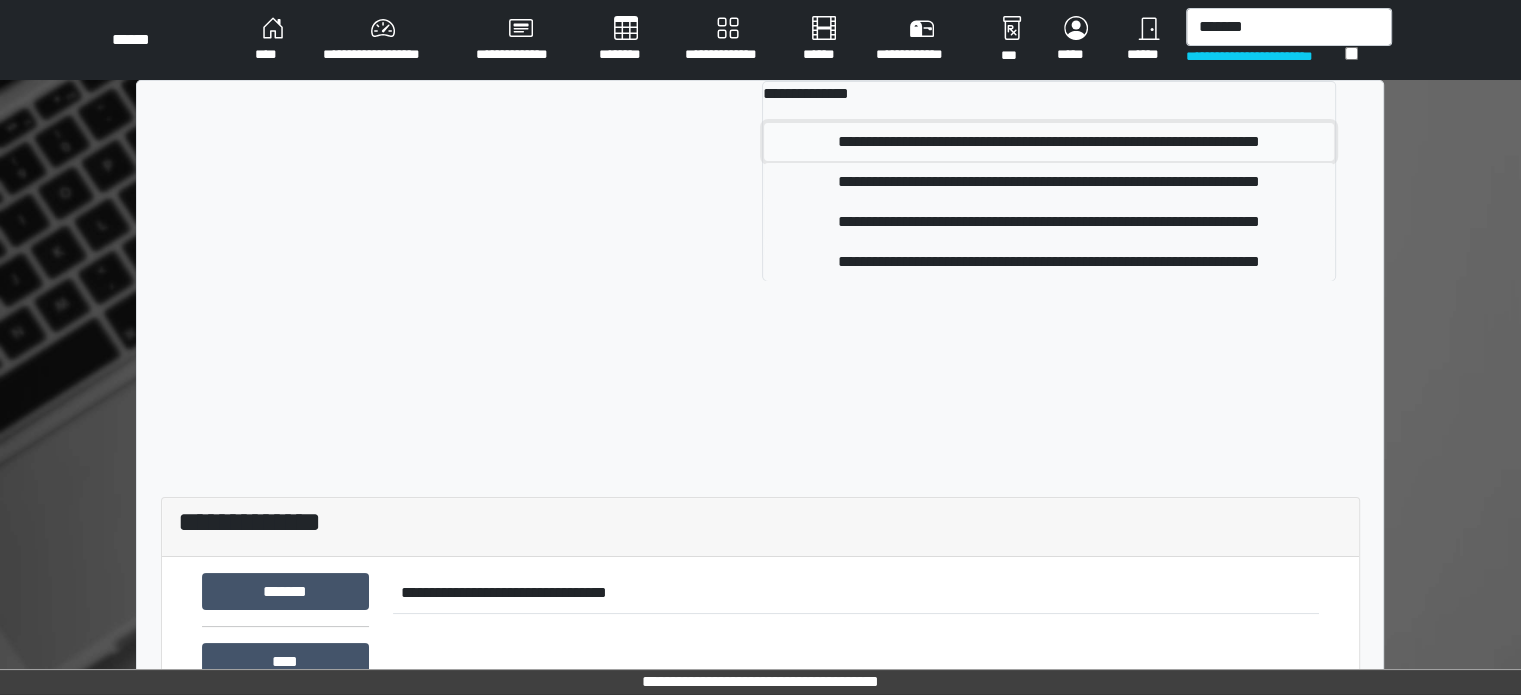 click on "**********" at bounding box center [1049, 142] 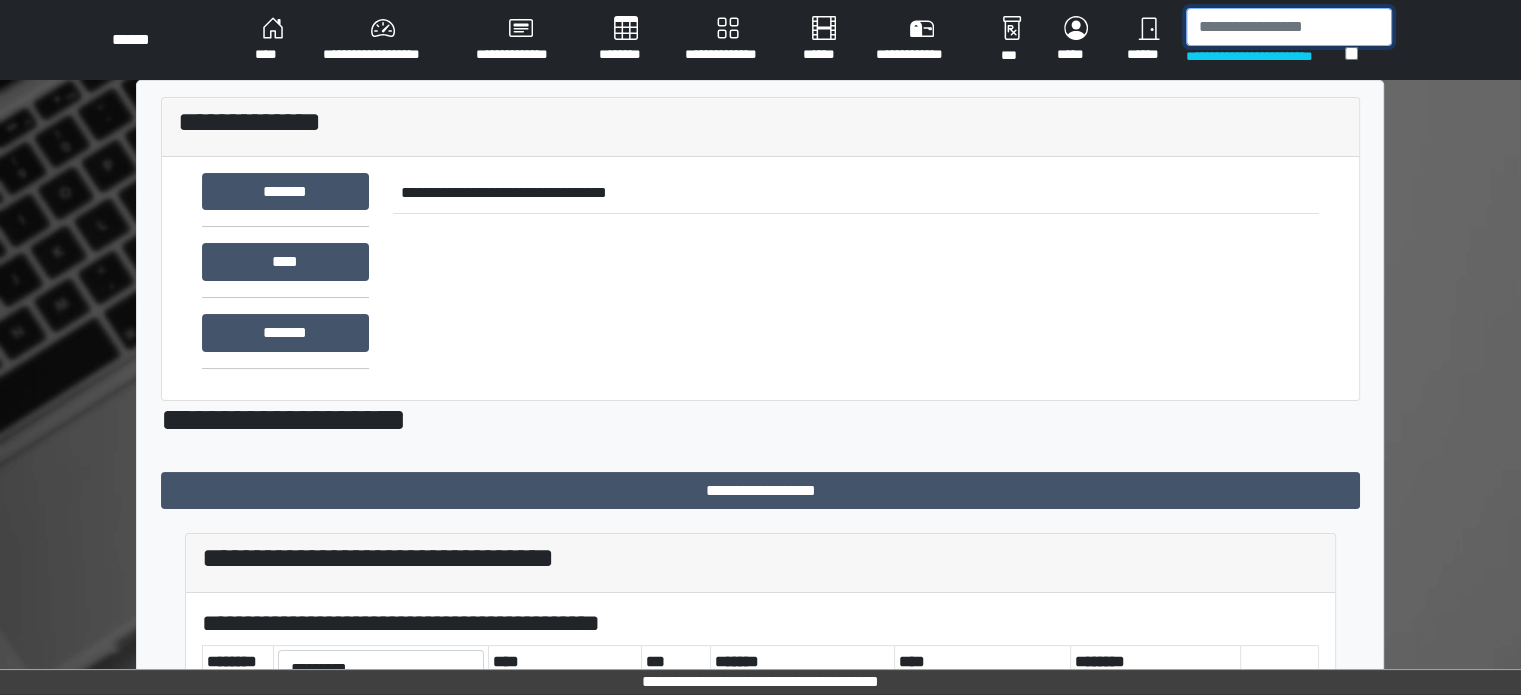 click at bounding box center [1289, 27] 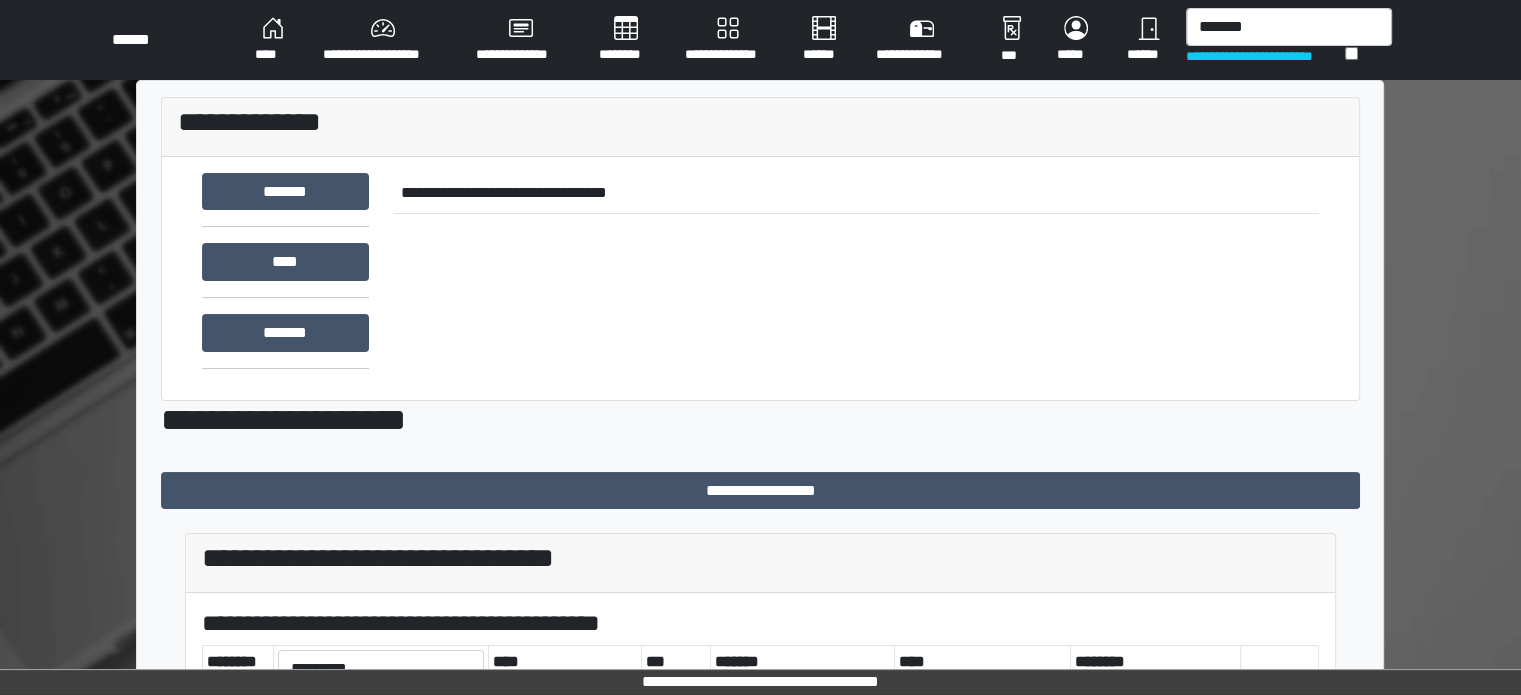 click on "**********" at bounding box center [856, 273] 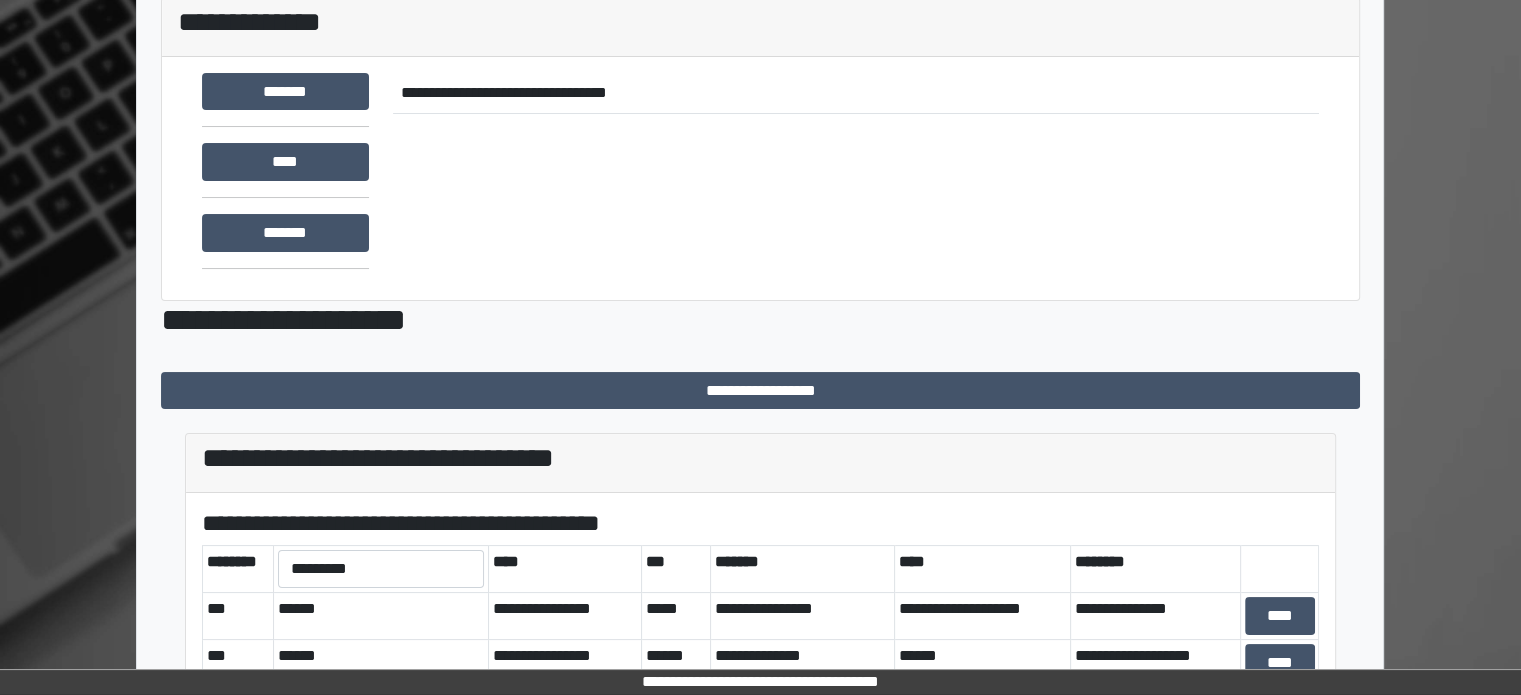 scroll, scrollTop: 0, scrollLeft: 0, axis: both 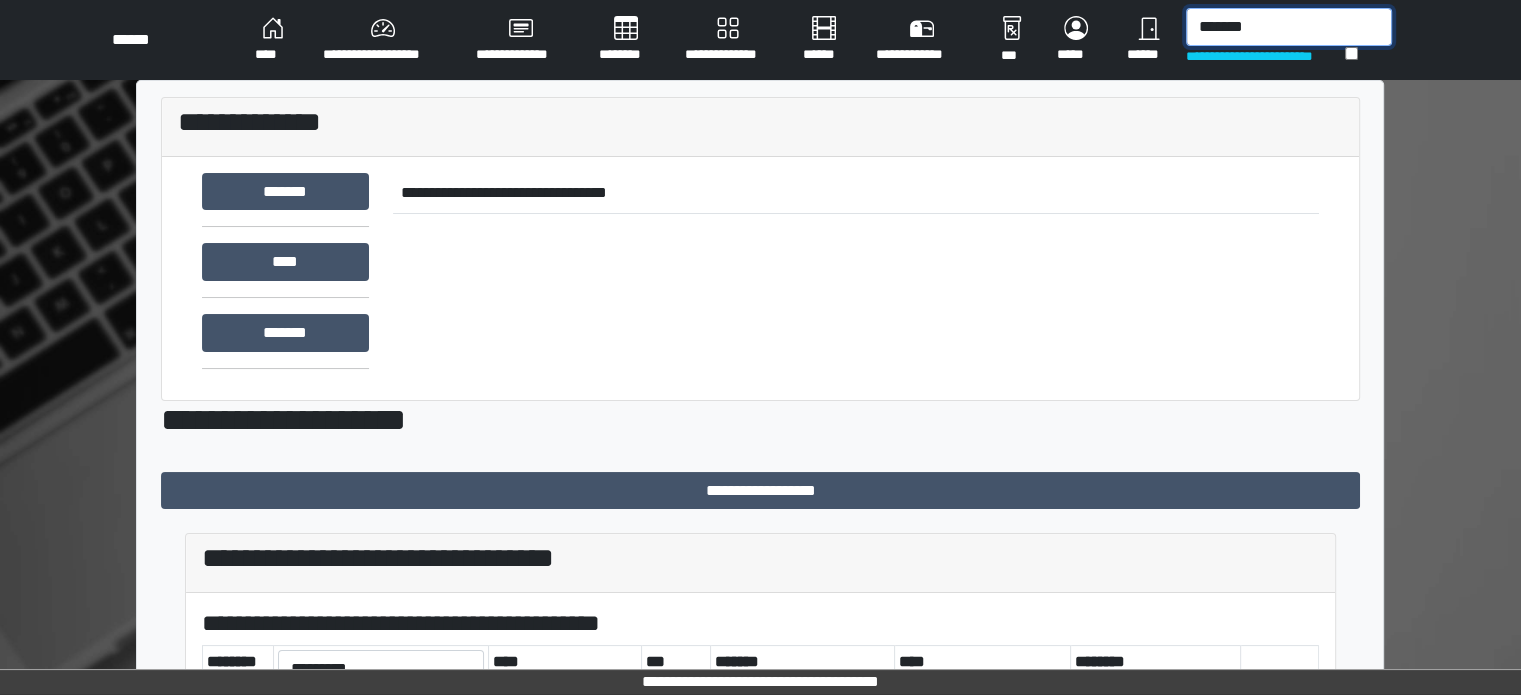 drag, startPoint x: 1273, startPoint y: 36, endPoint x: 1144, endPoint y: 31, distance: 129.09686 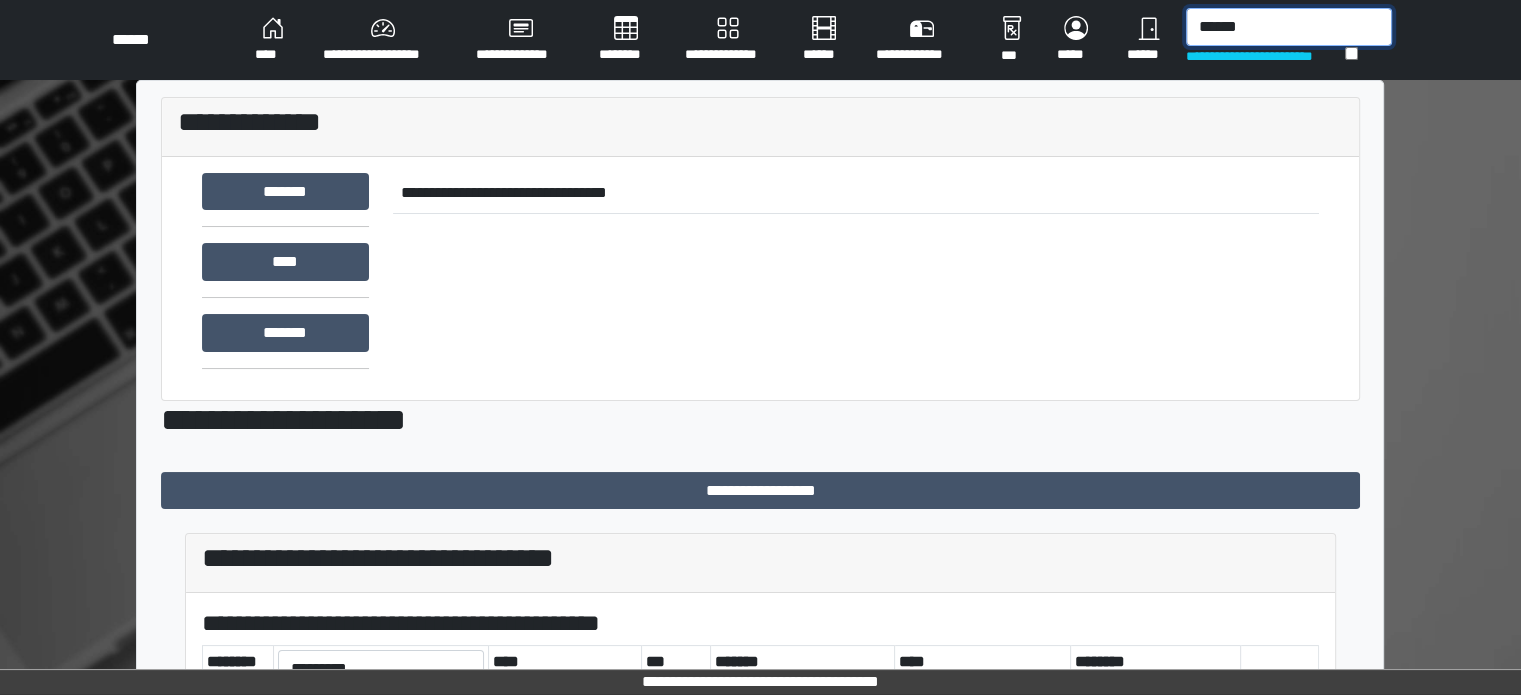type on "*******" 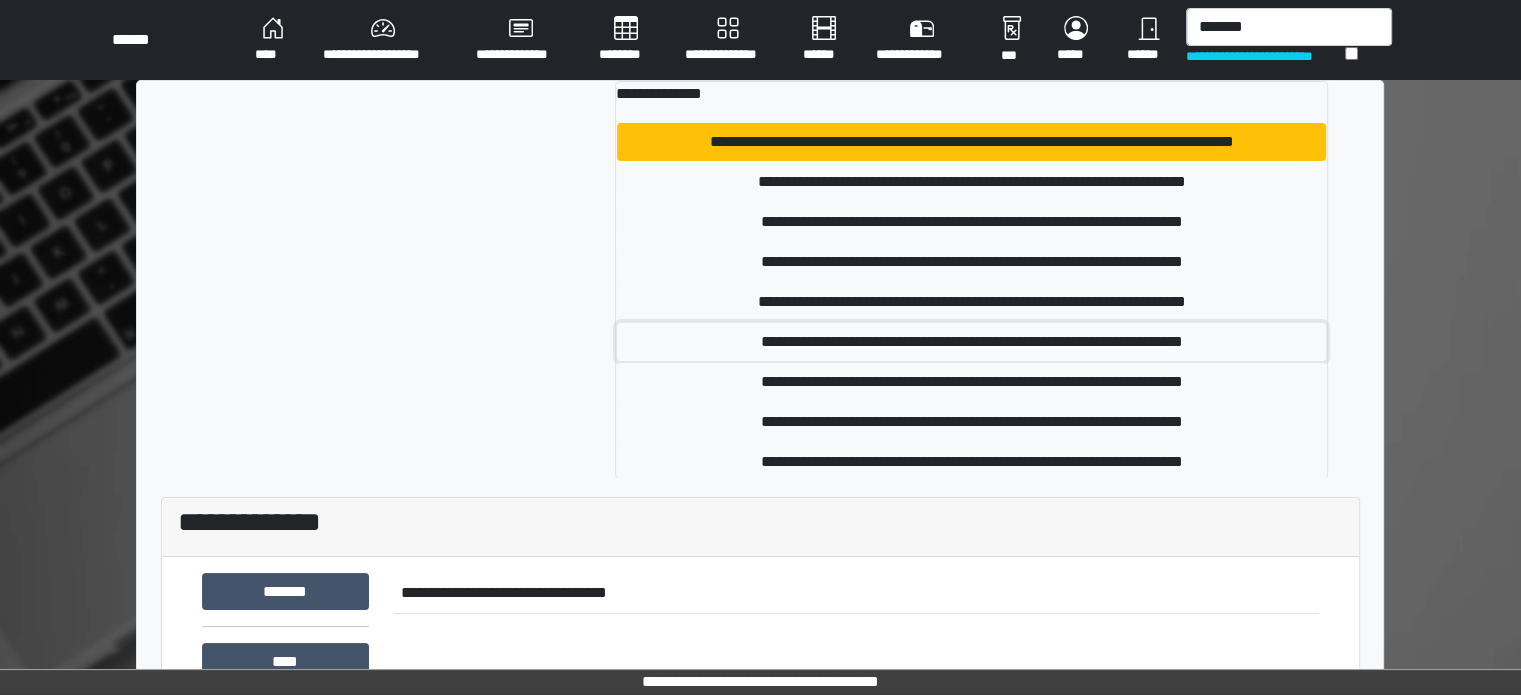 click on "**********" at bounding box center [971, 342] 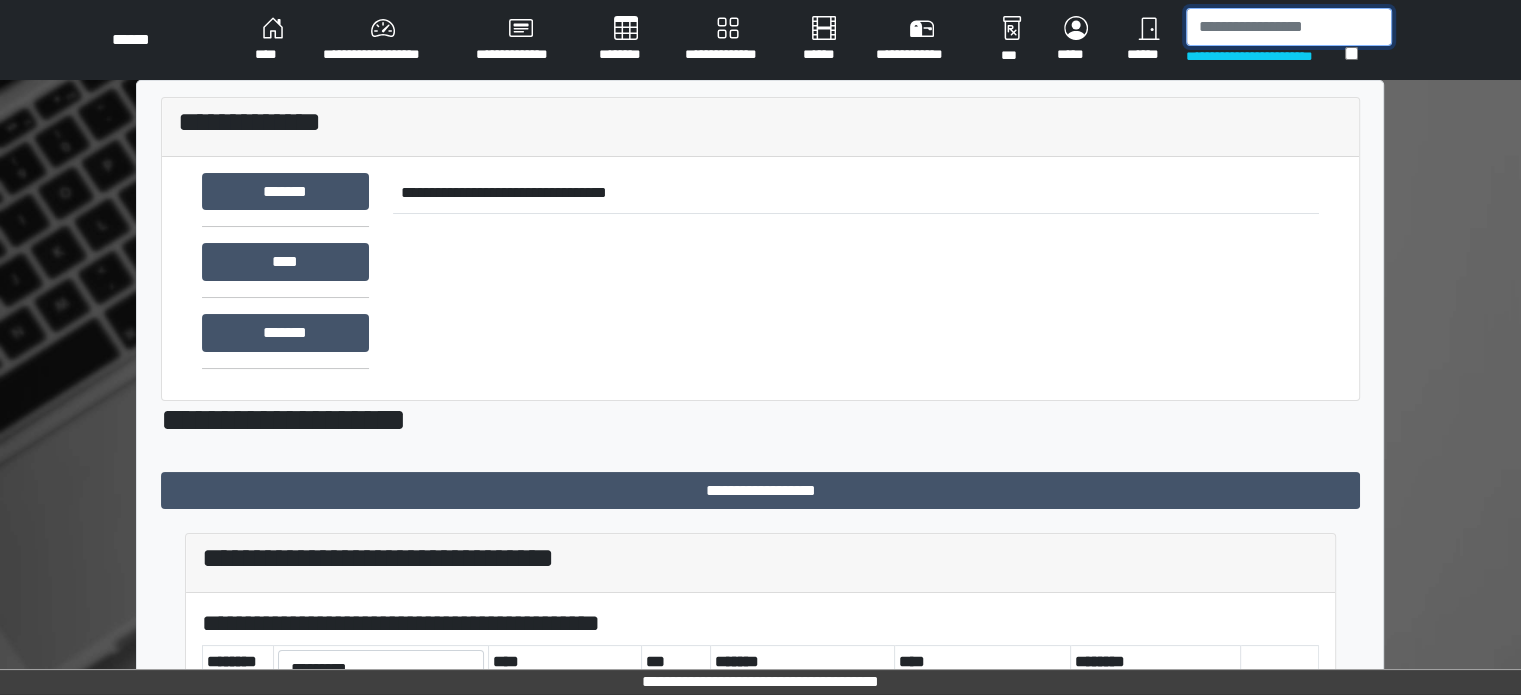 click at bounding box center (1289, 27) 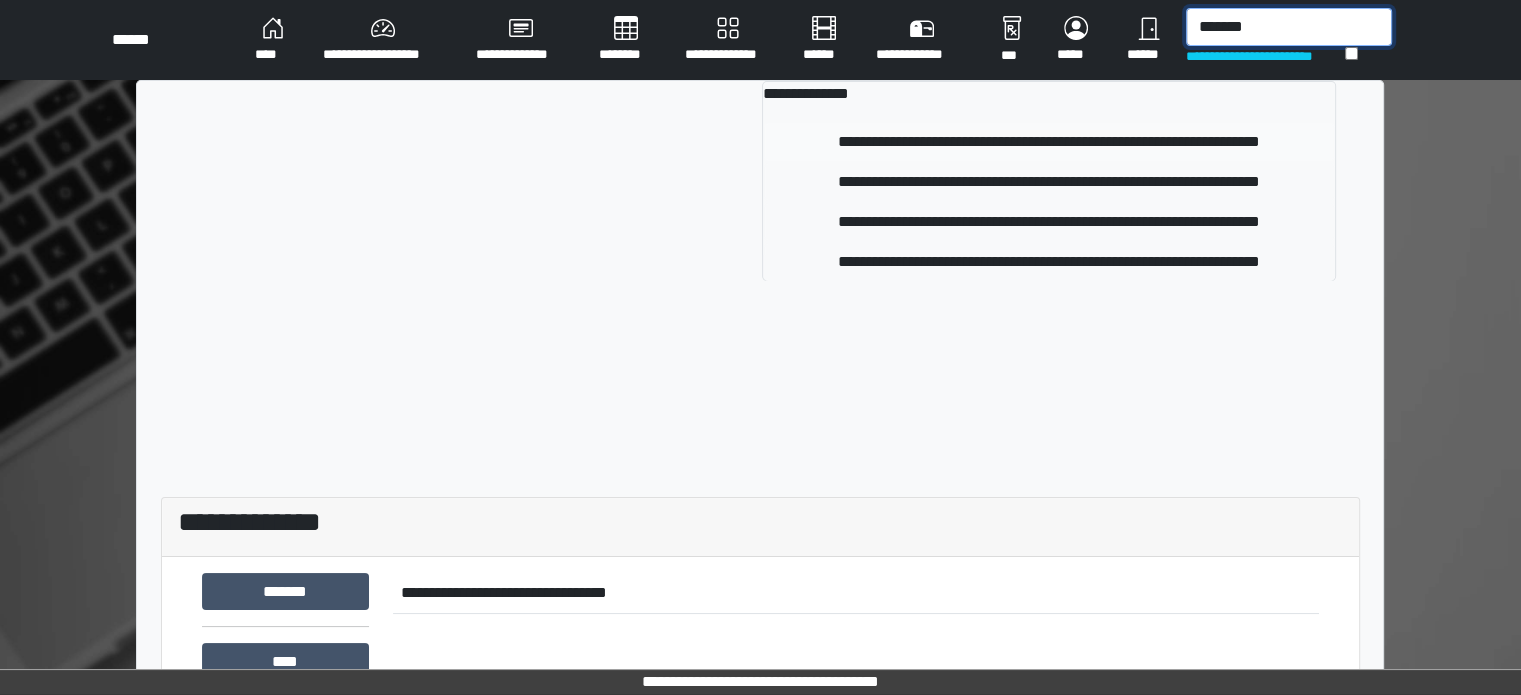 type on "*******" 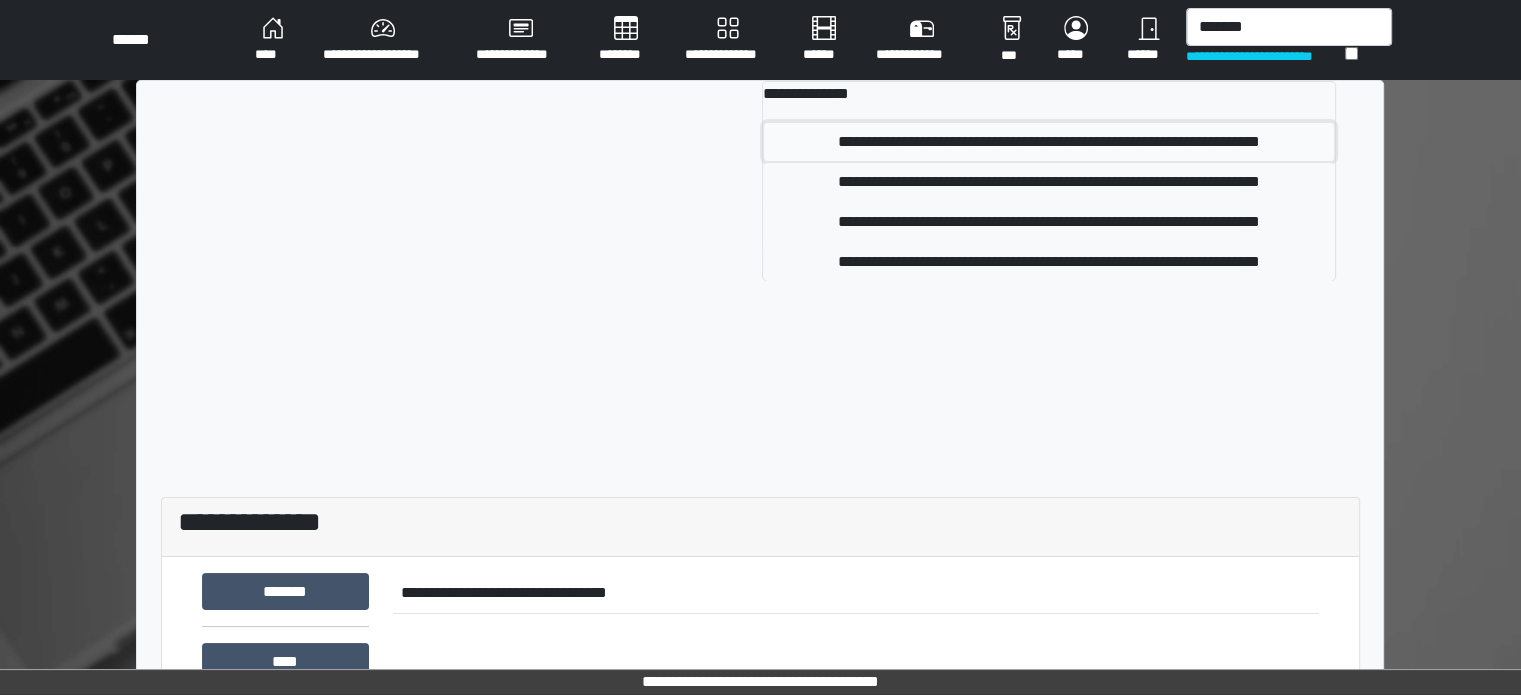 click on "**********" at bounding box center (1049, 142) 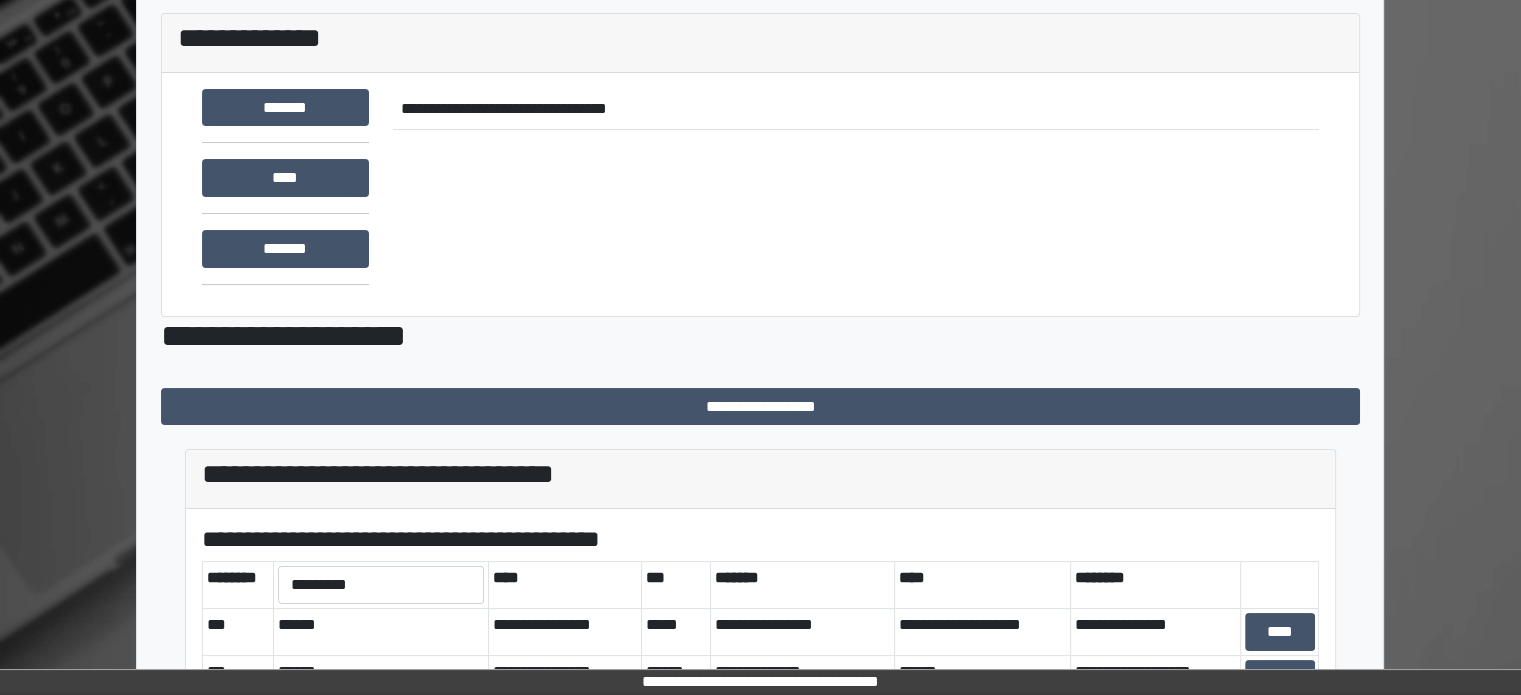 scroll, scrollTop: 0, scrollLeft: 0, axis: both 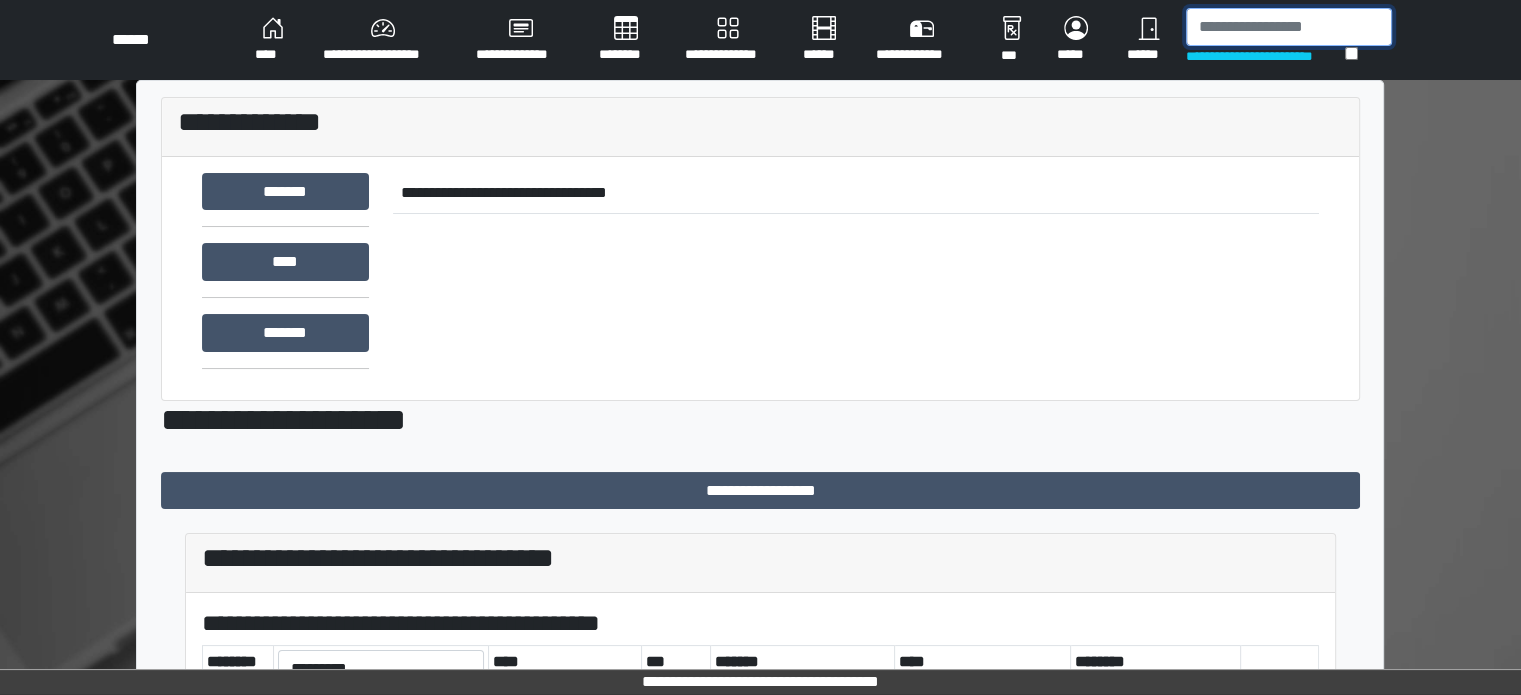 click at bounding box center (1289, 27) 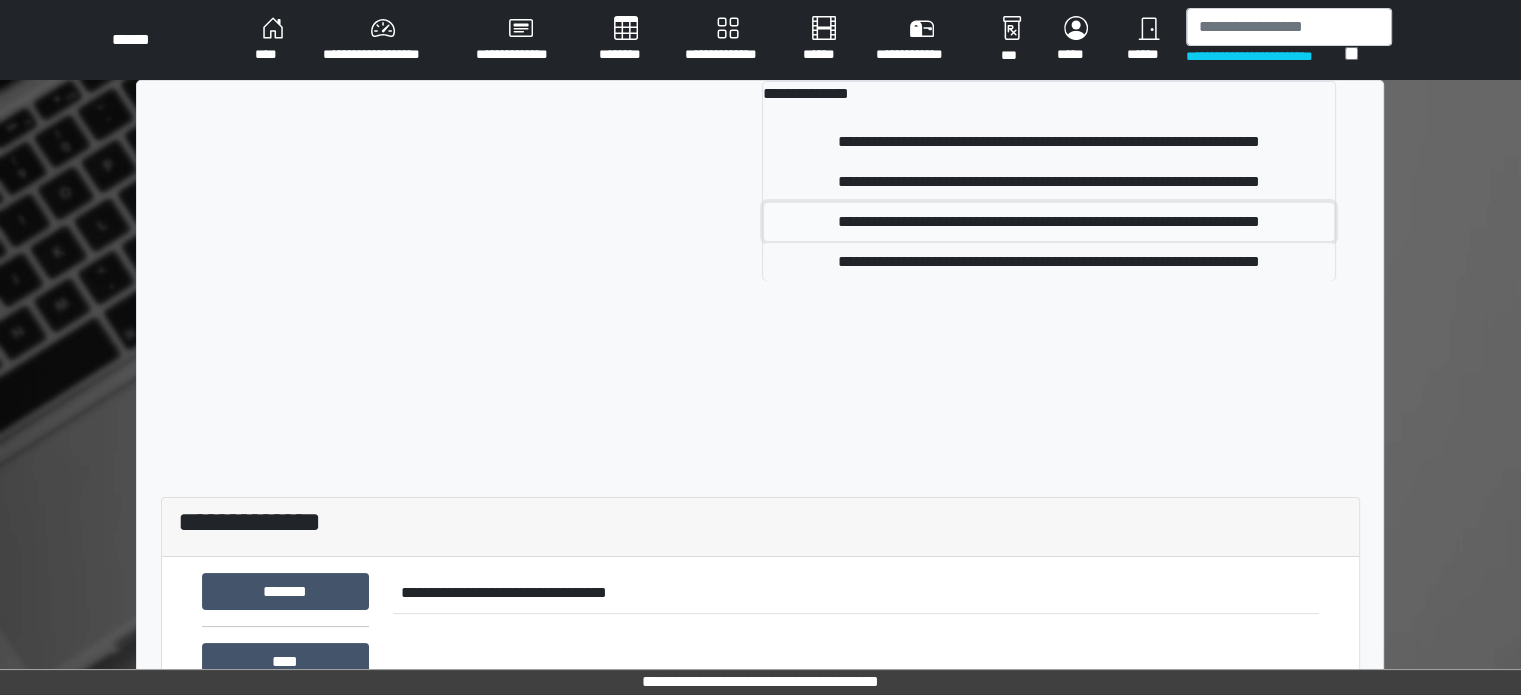 click on "**********" at bounding box center [1049, 222] 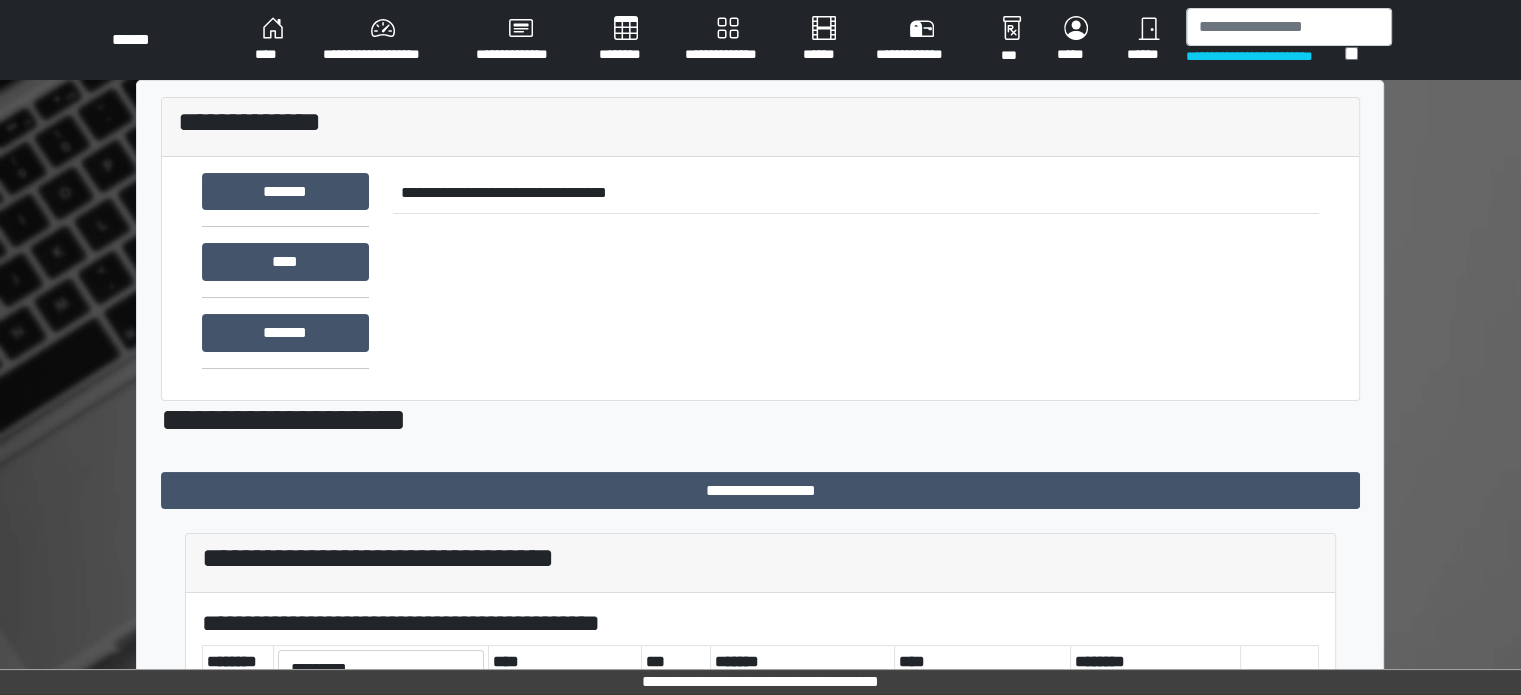 click on "****" at bounding box center [273, 40] 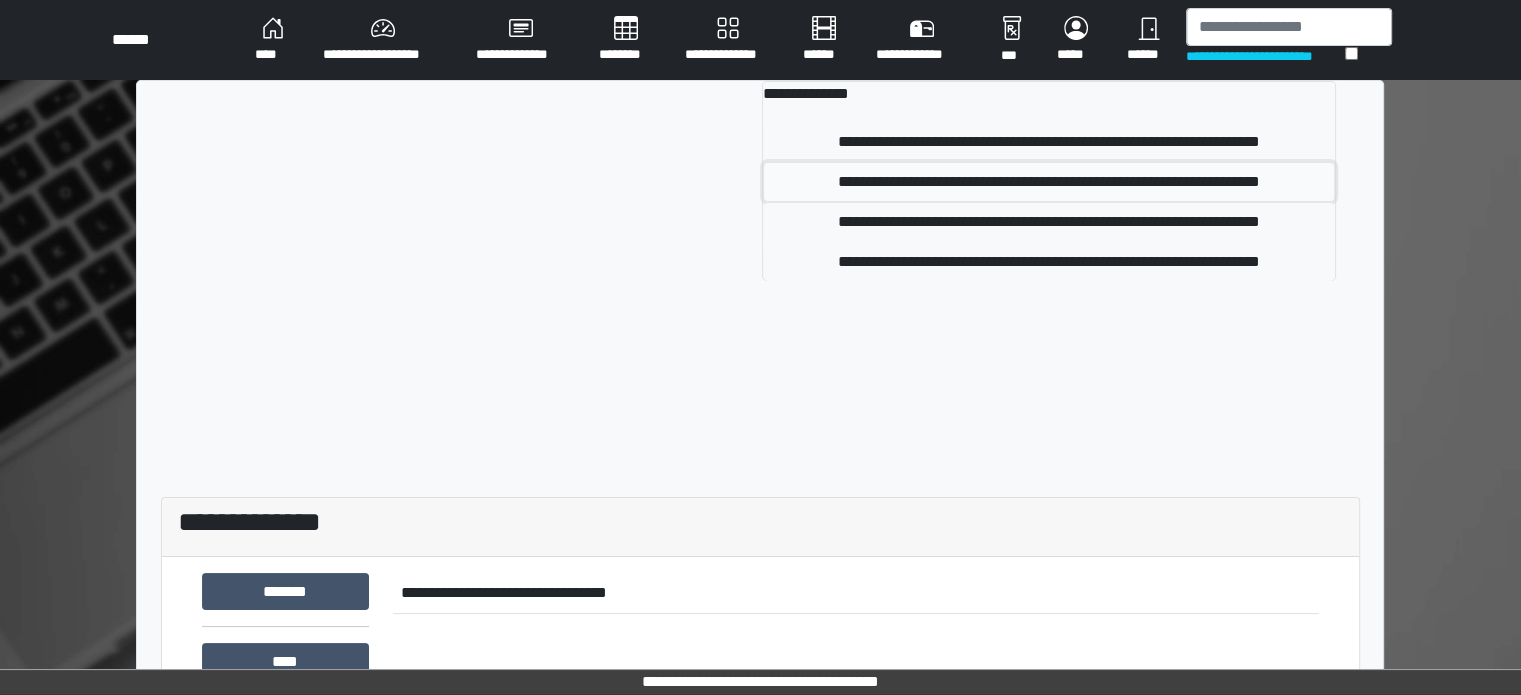 click on "**********" at bounding box center [1049, 182] 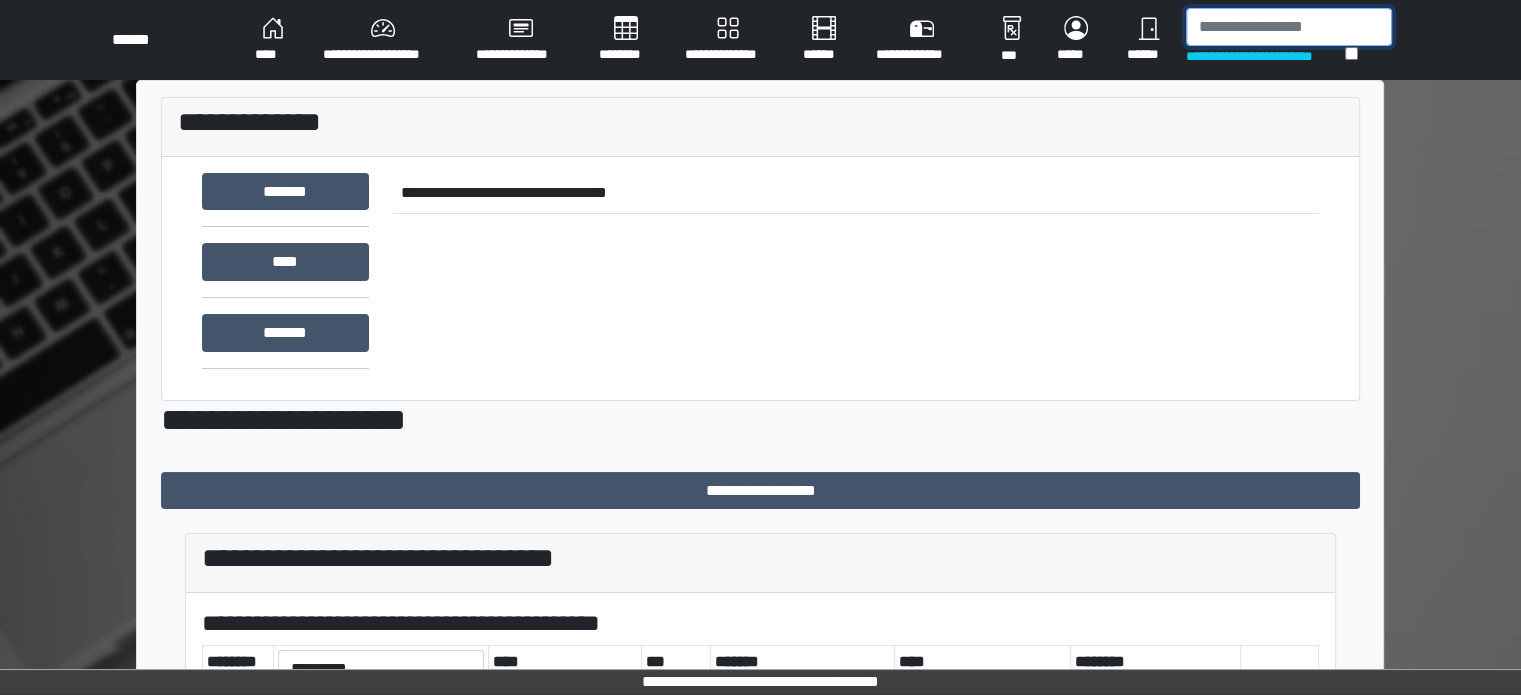 click at bounding box center [1289, 27] 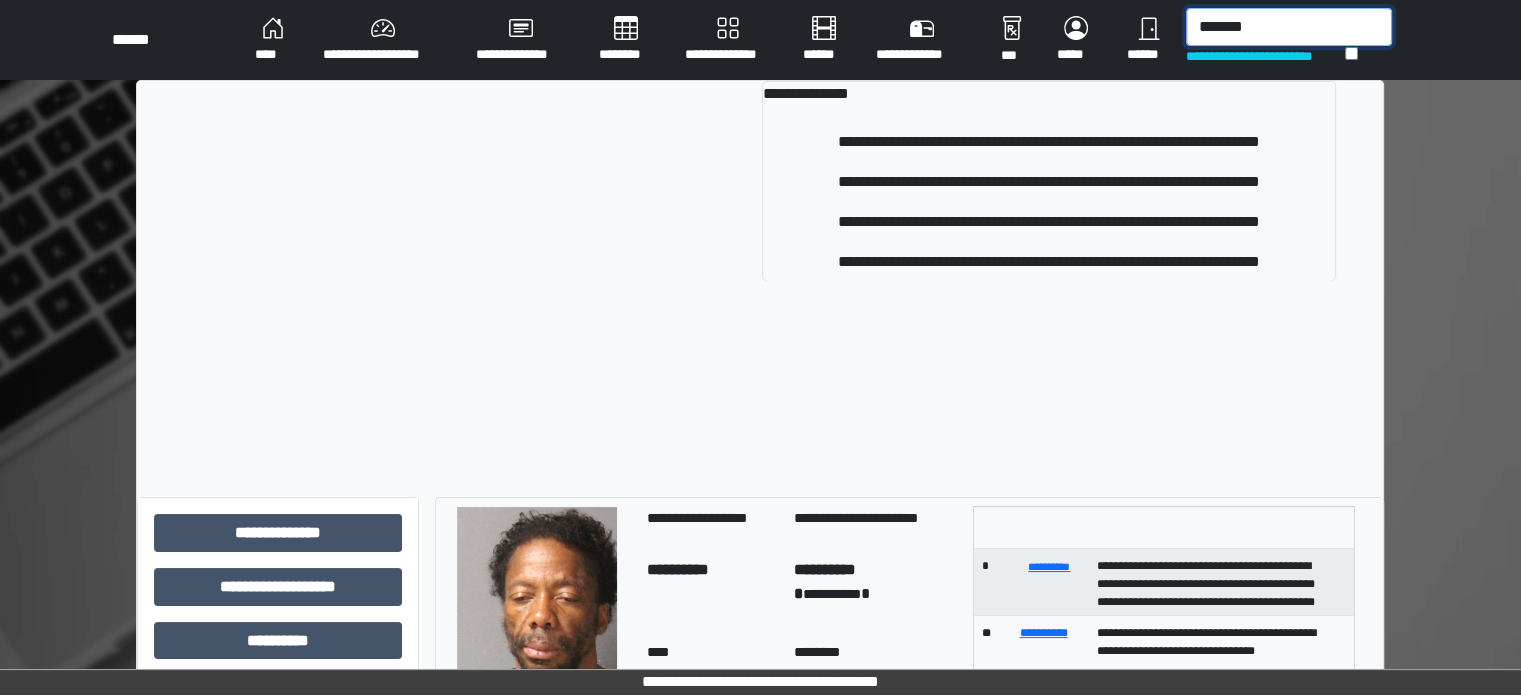 scroll, scrollTop: 119, scrollLeft: 0, axis: vertical 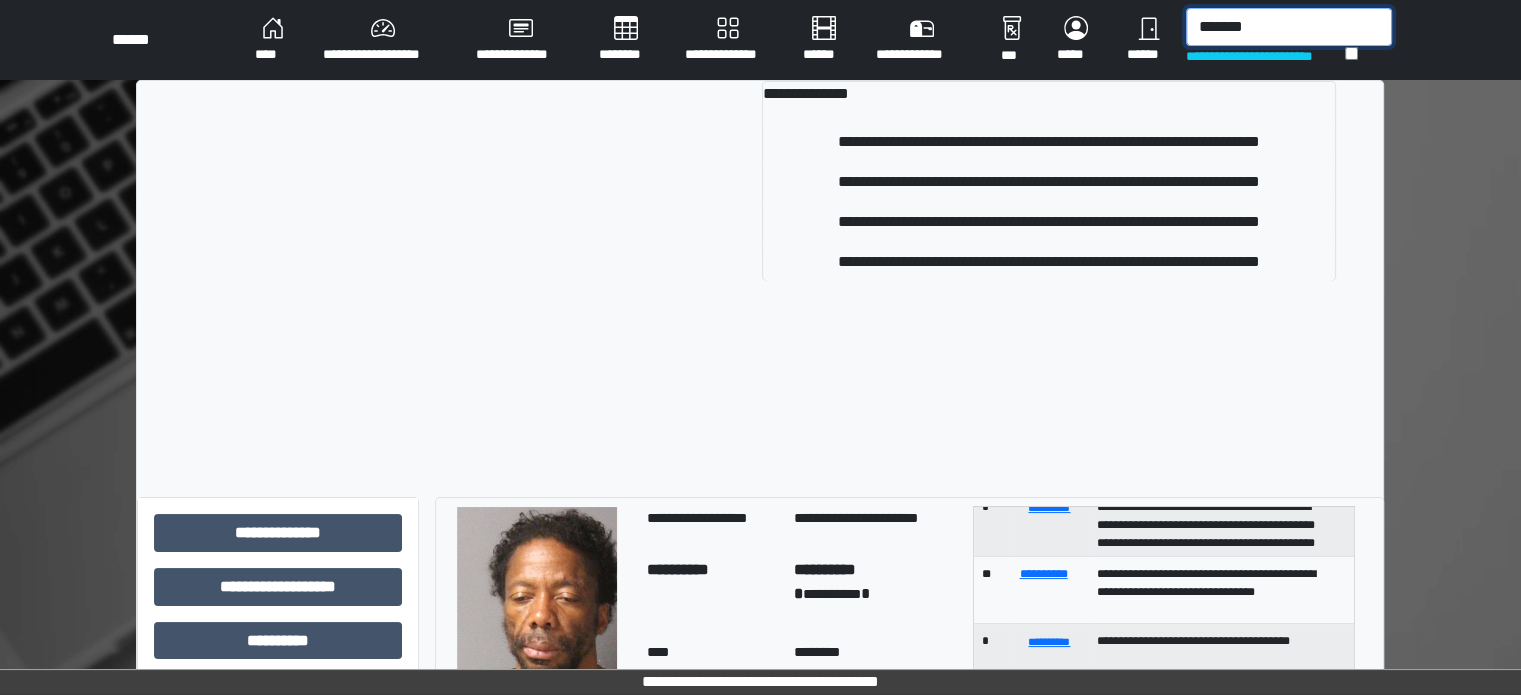 drag, startPoint x: 1252, startPoint y: 33, endPoint x: 1068, endPoint y: 1, distance: 186.76189 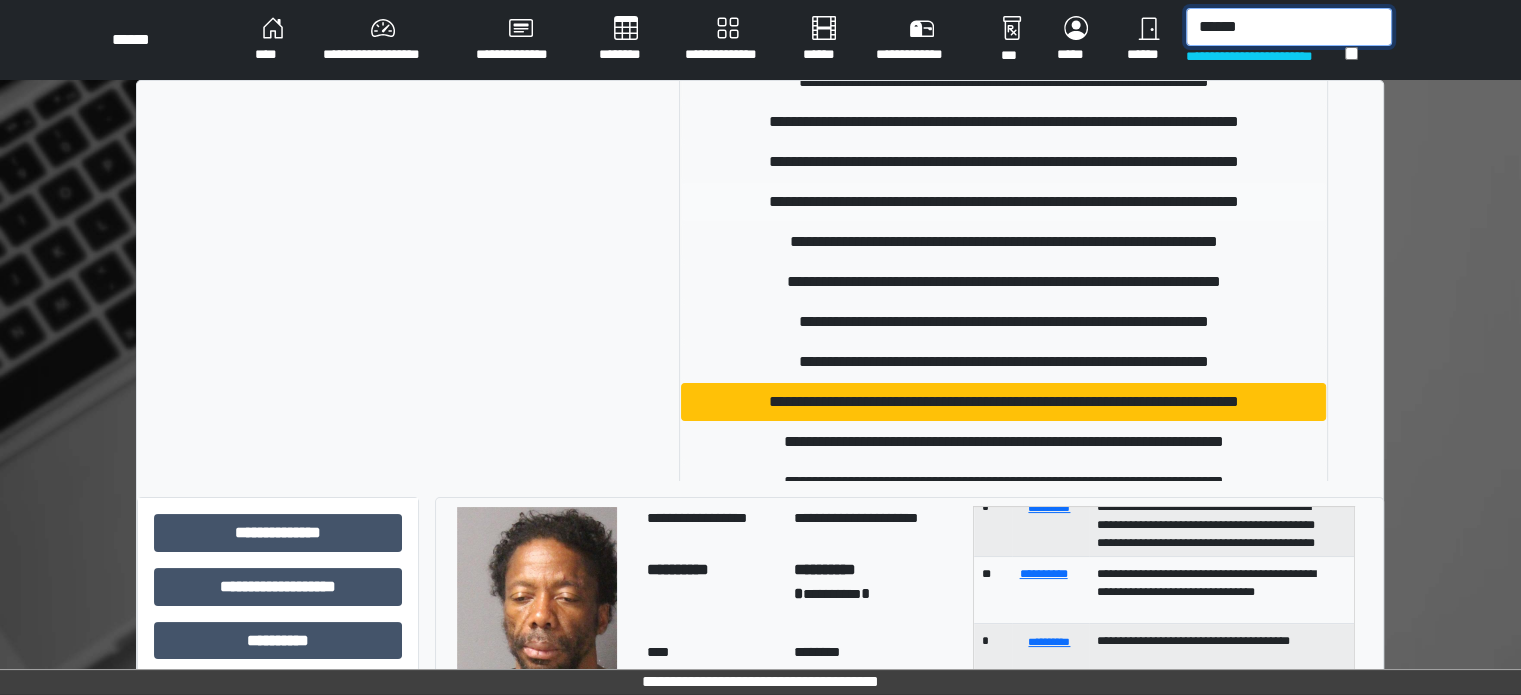 scroll, scrollTop: 300, scrollLeft: 0, axis: vertical 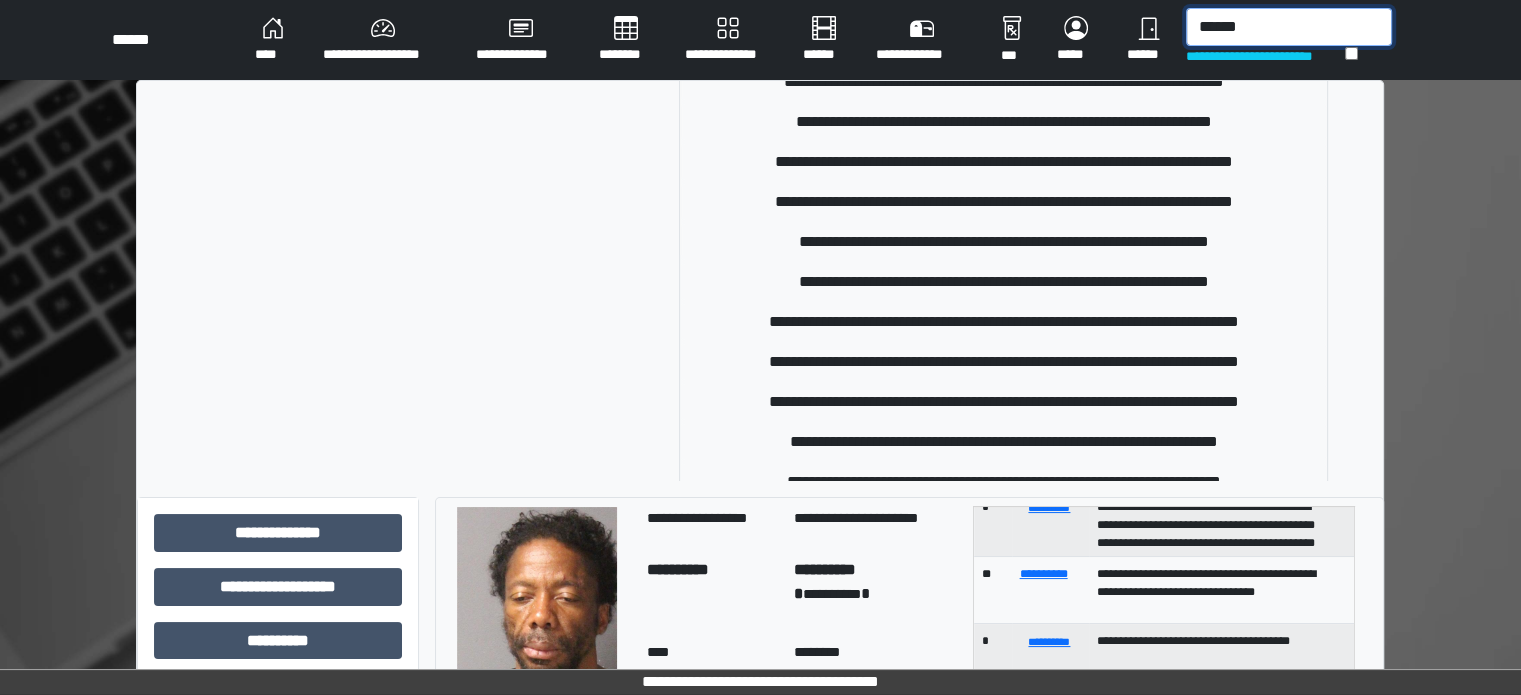 type on "******" 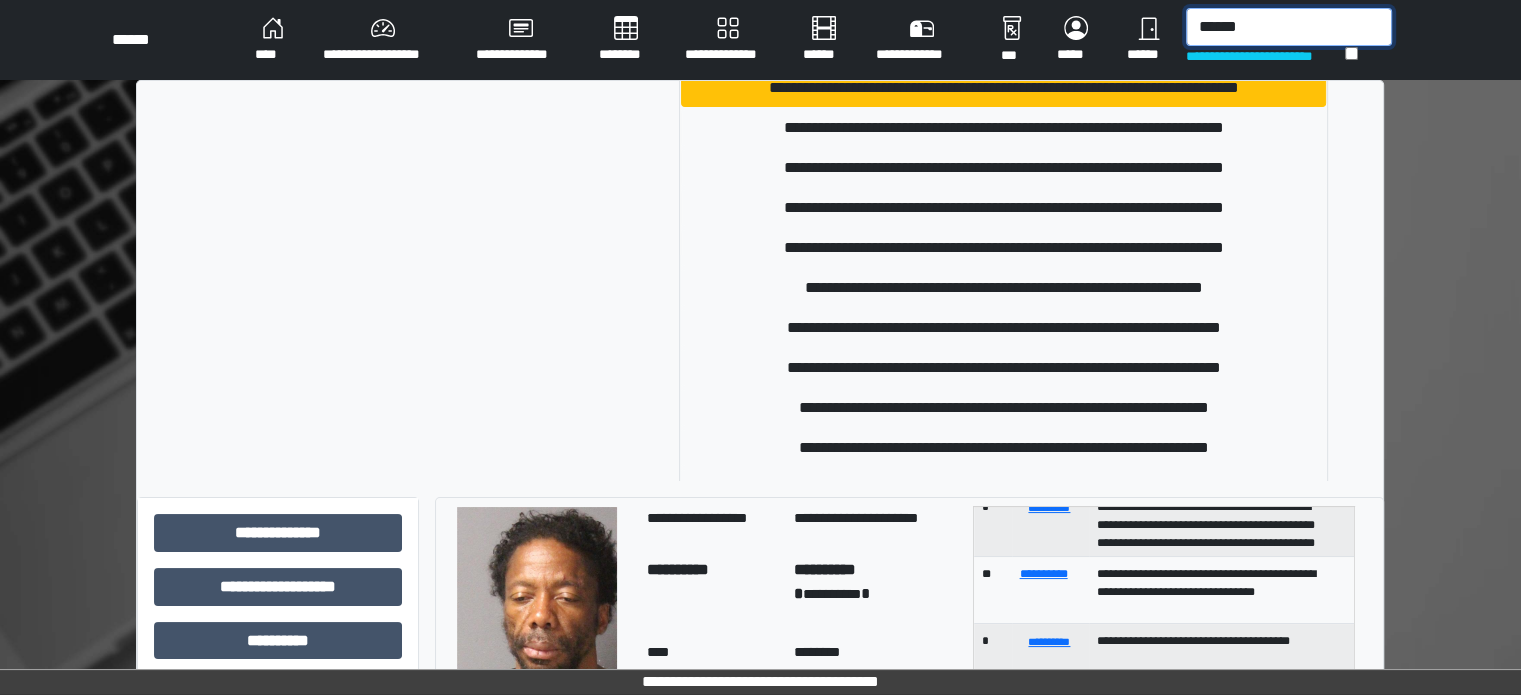 scroll, scrollTop: 900, scrollLeft: 0, axis: vertical 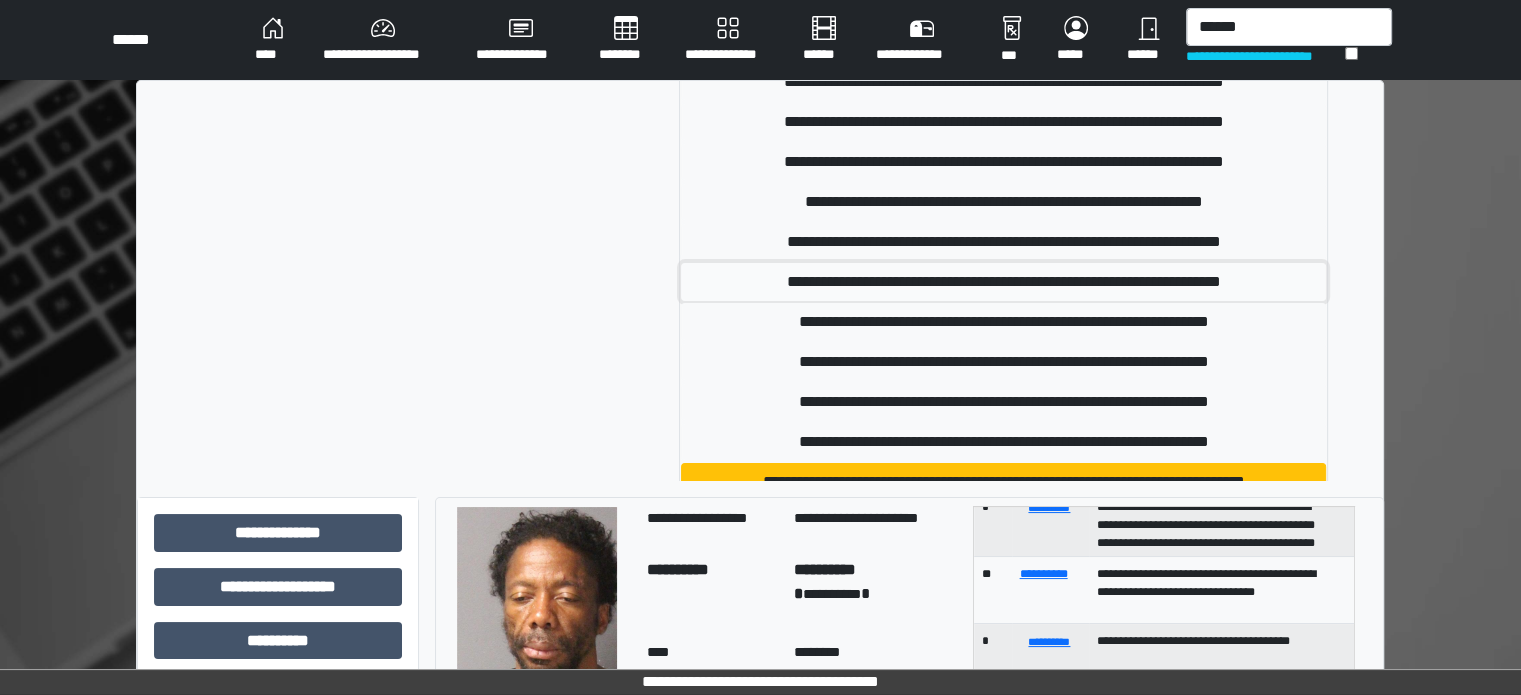click on "**********" at bounding box center [1003, 282] 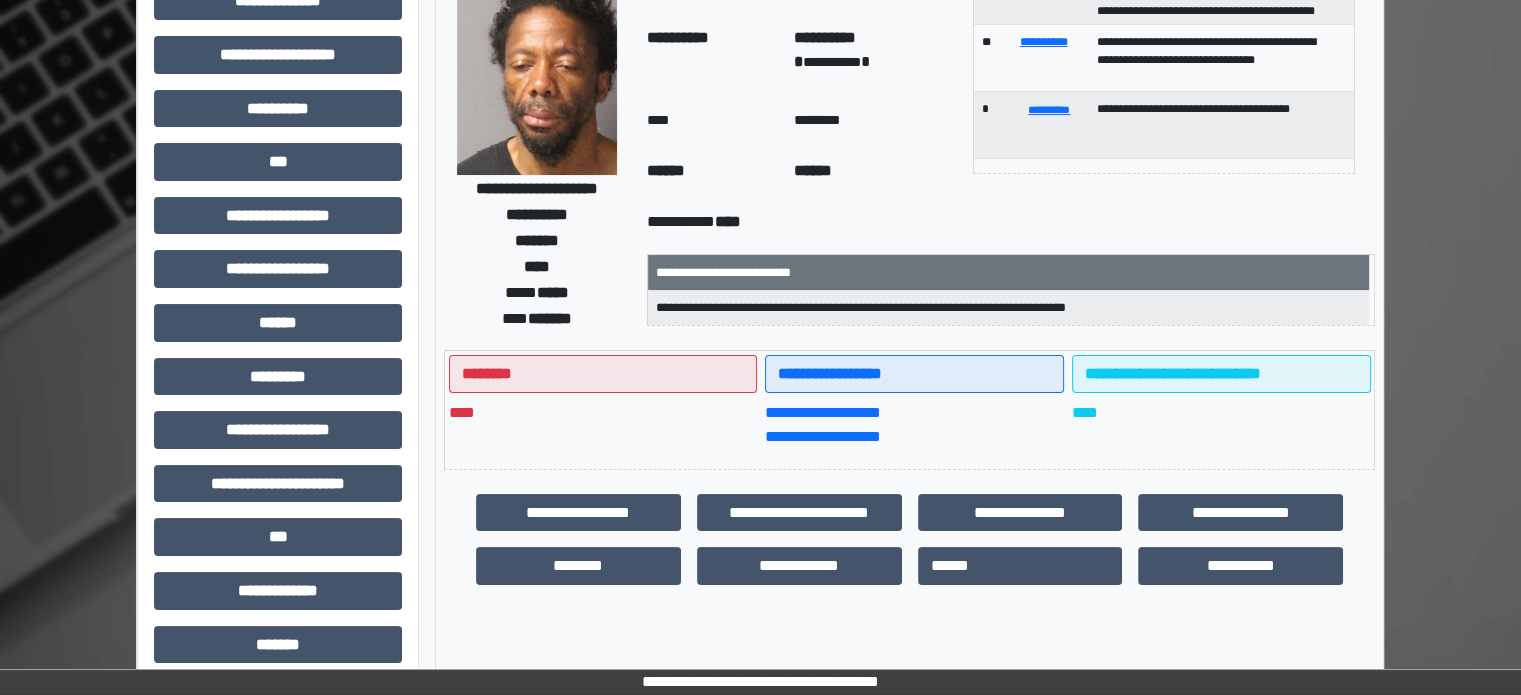scroll, scrollTop: 0, scrollLeft: 0, axis: both 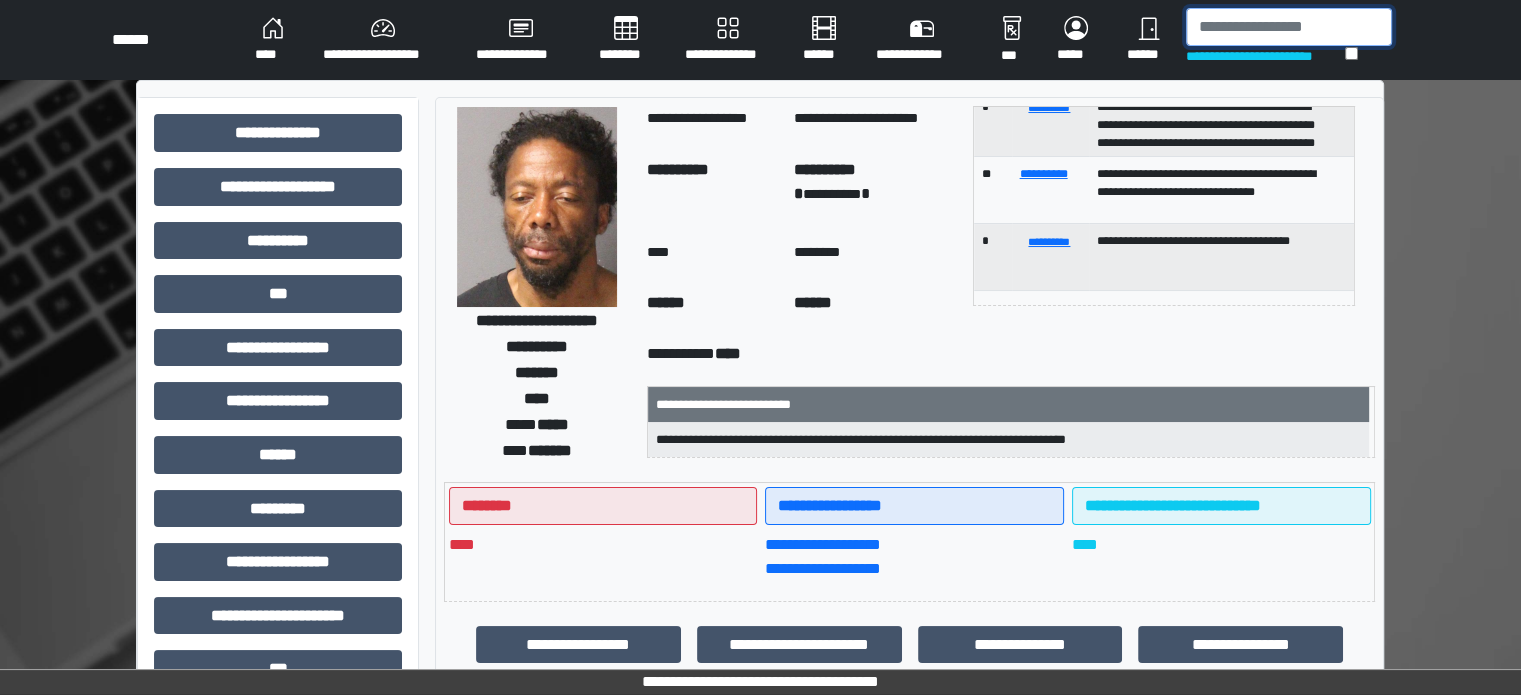 click at bounding box center (1289, 27) 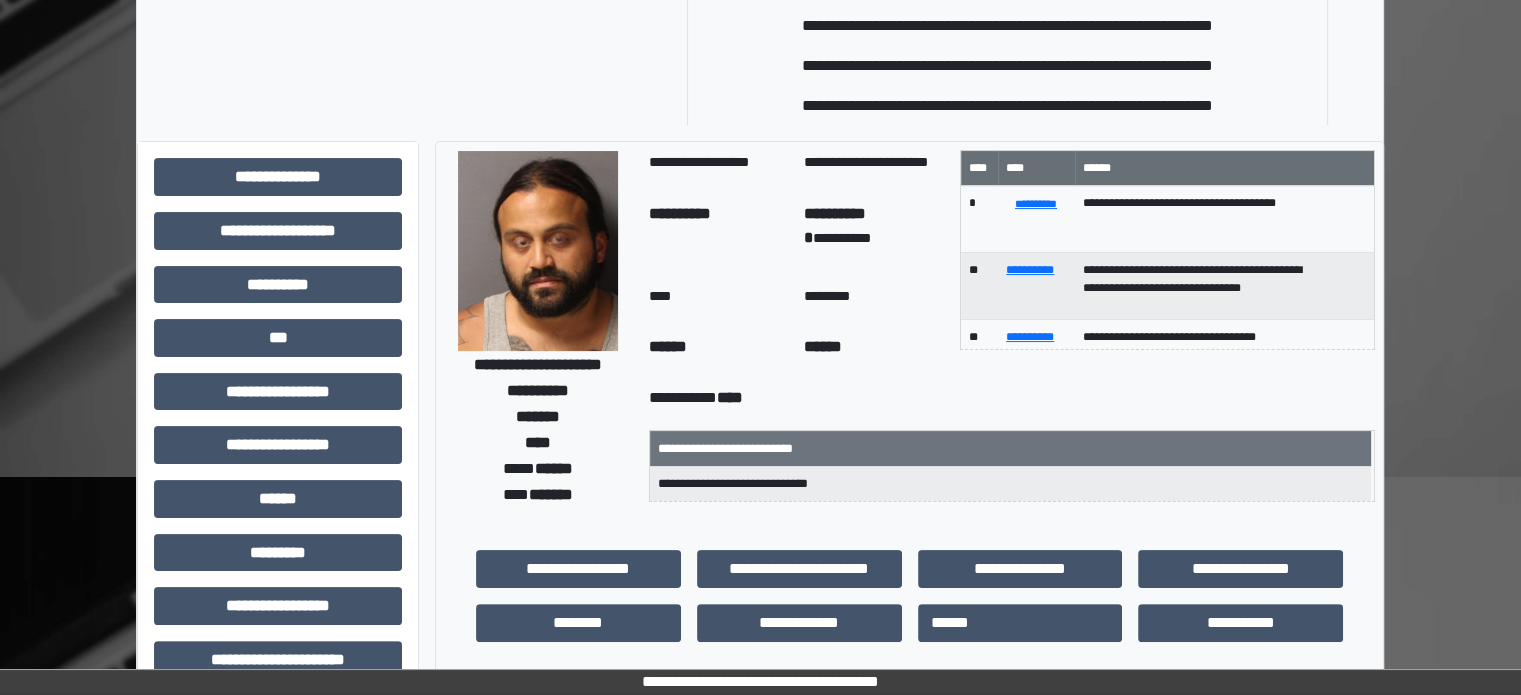 scroll, scrollTop: 52, scrollLeft: 0, axis: vertical 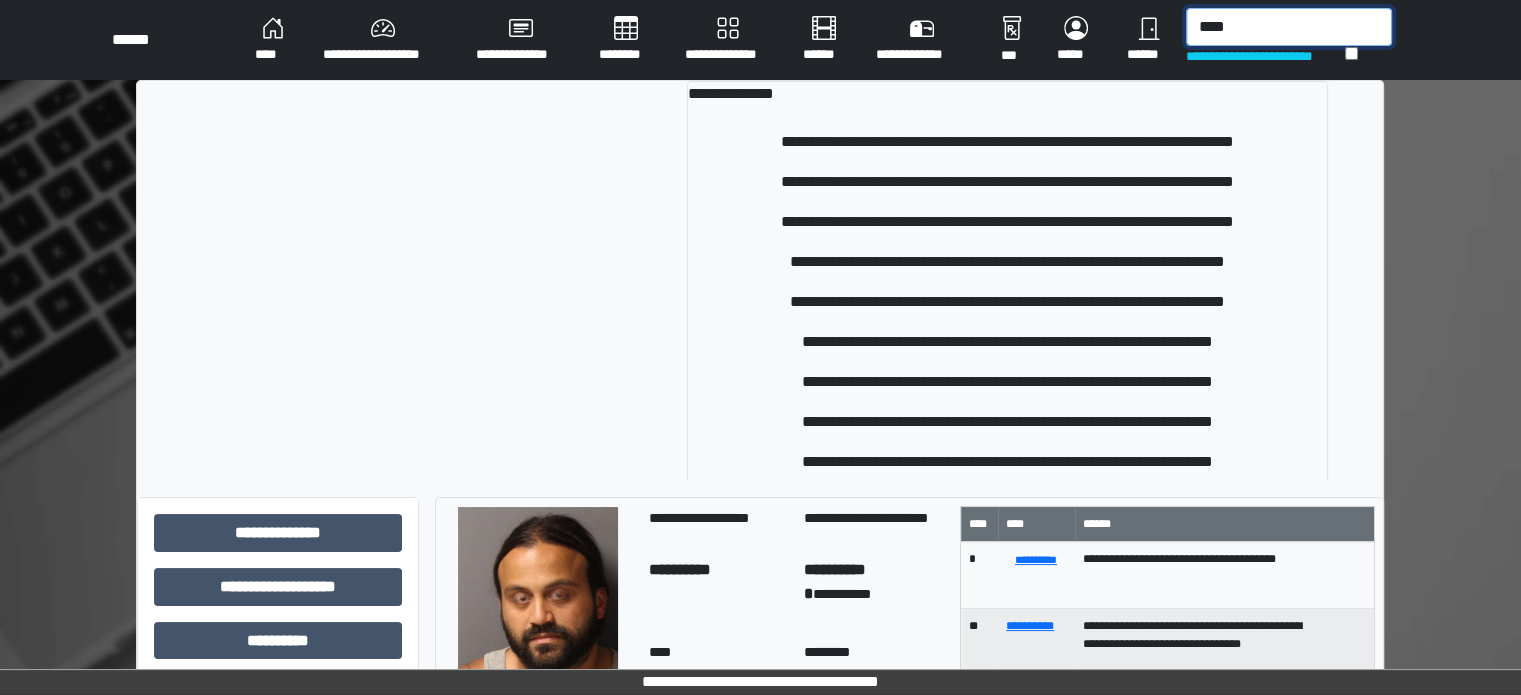 drag, startPoint x: 1236, startPoint y: 22, endPoint x: 1094, endPoint y: 97, distance: 160.58954 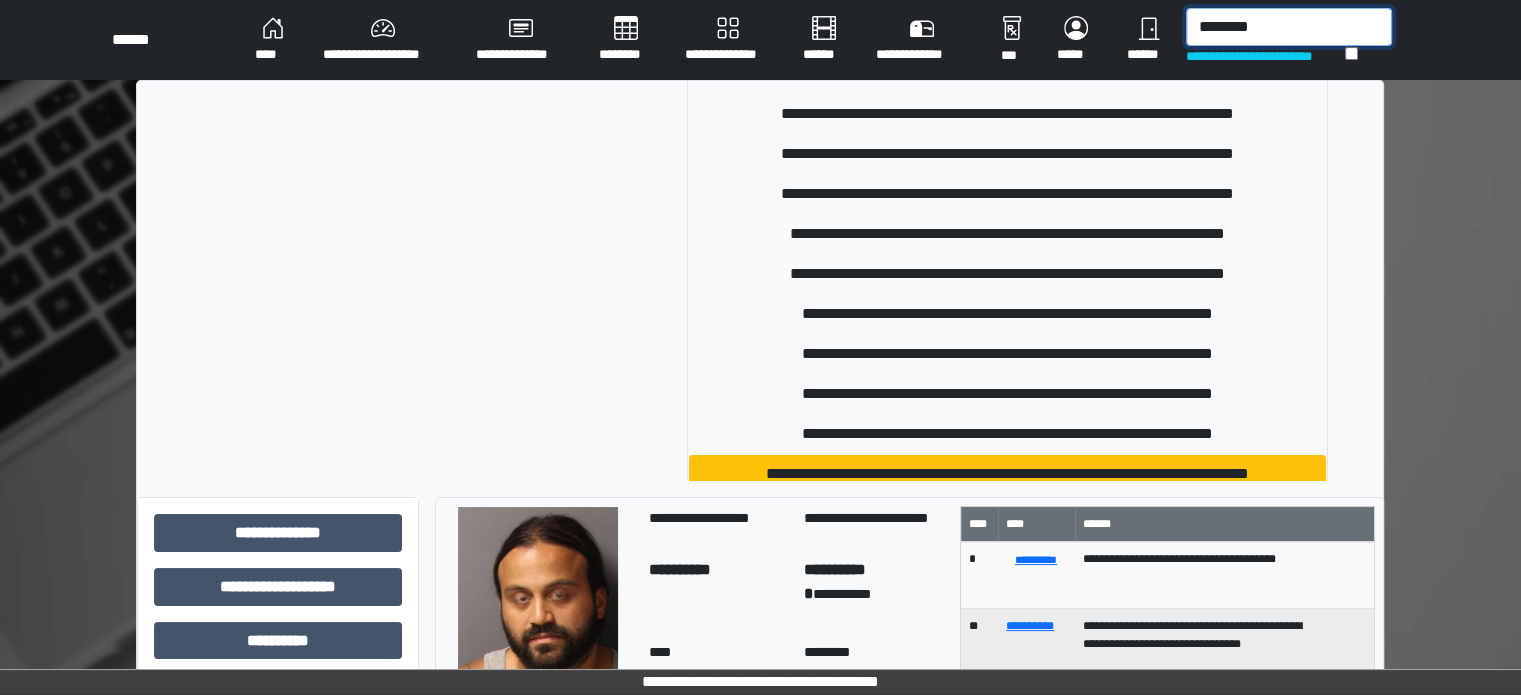 scroll, scrollTop: 0, scrollLeft: 0, axis: both 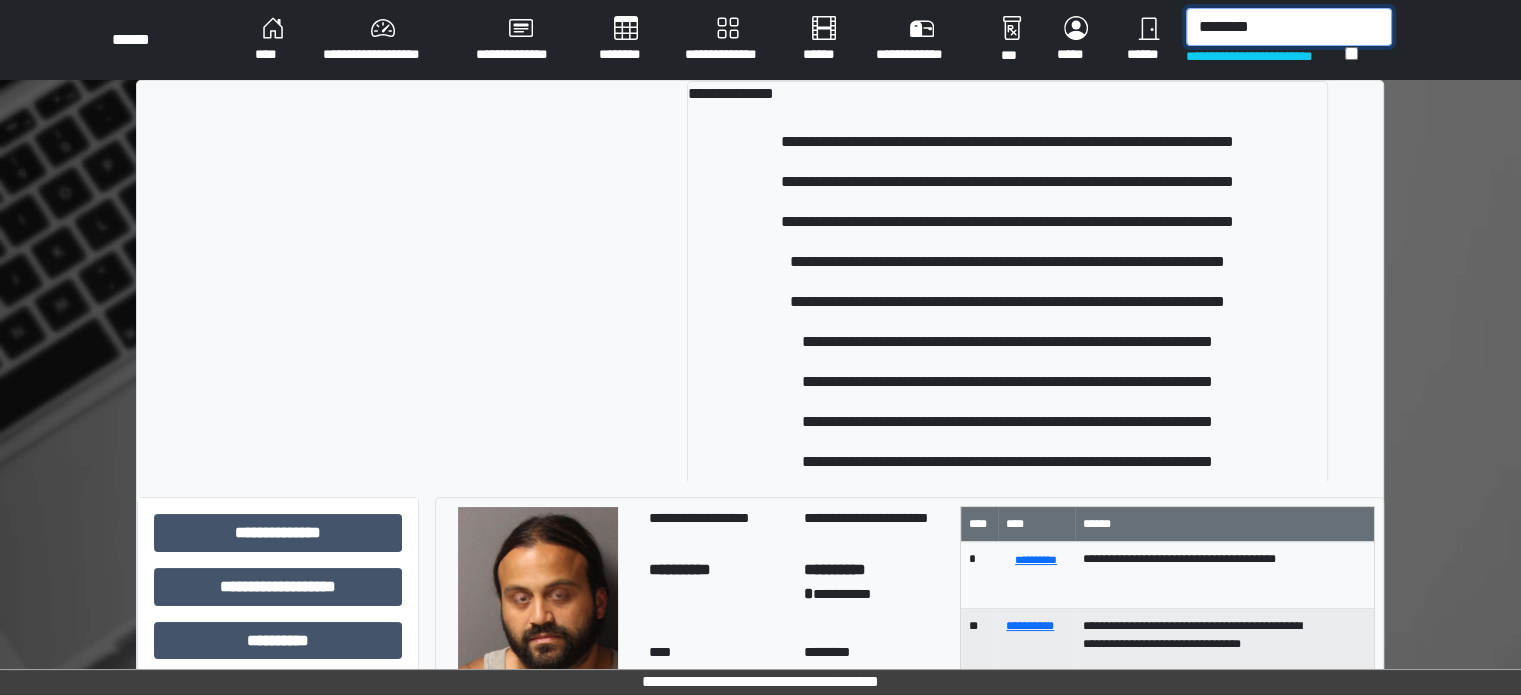 drag, startPoint x: 1273, startPoint y: 34, endPoint x: 839, endPoint y: 112, distance: 440.95352 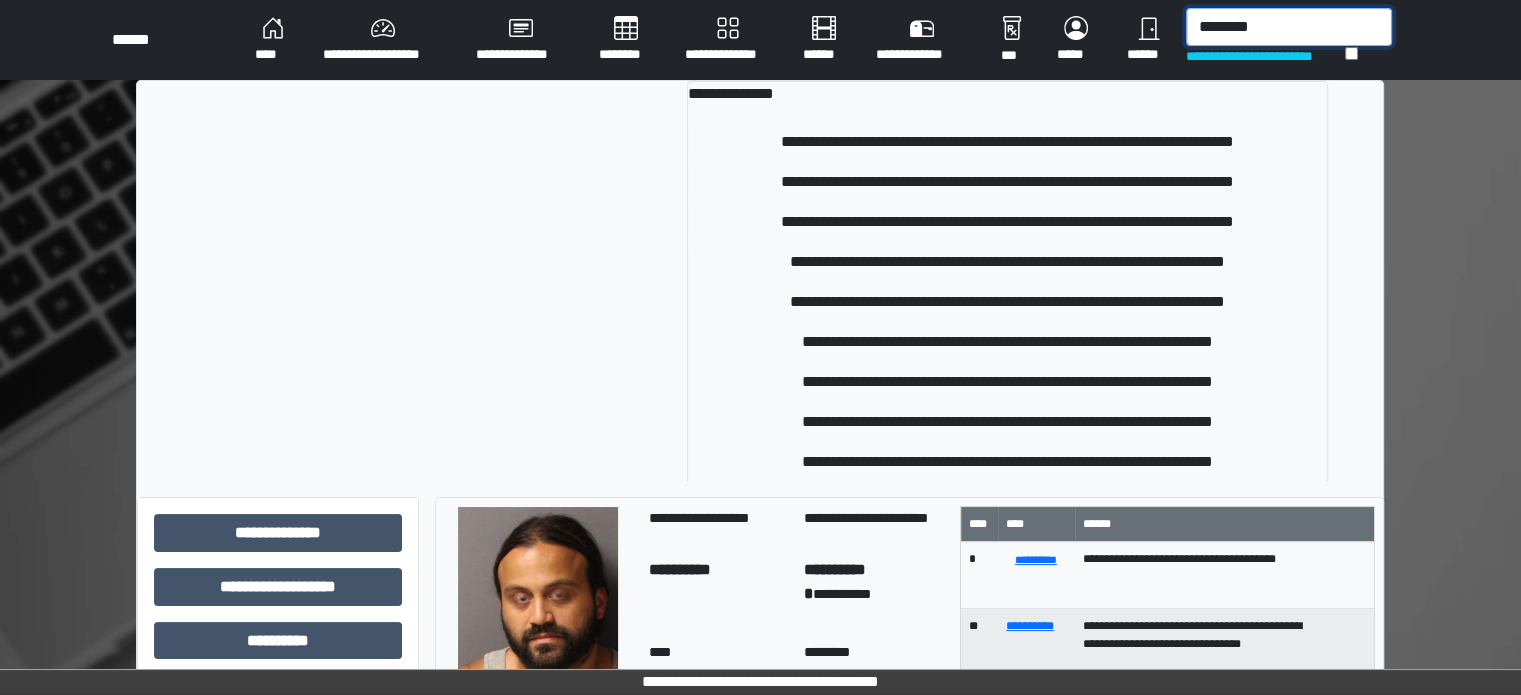 click on "**********" at bounding box center [760, 783] 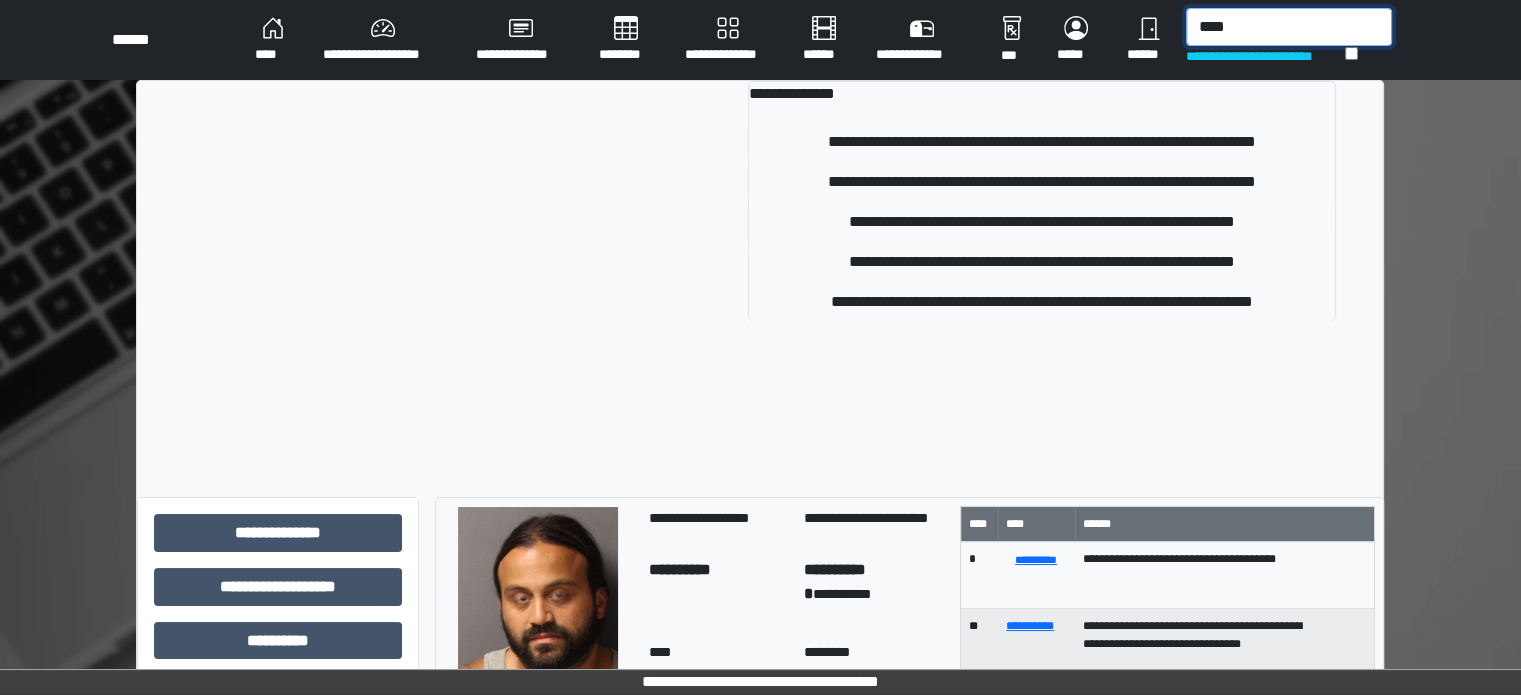 type on "****" 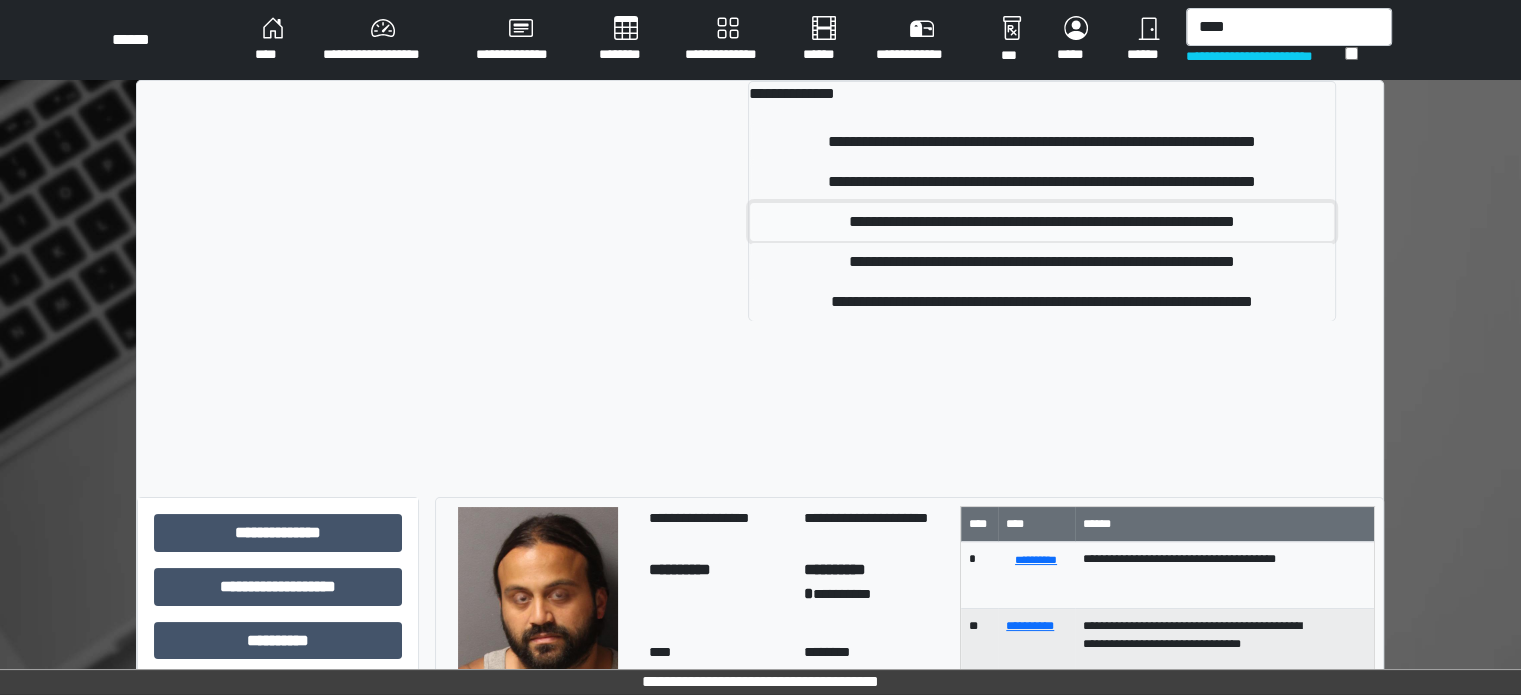 click on "**********" at bounding box center [1042, 222] 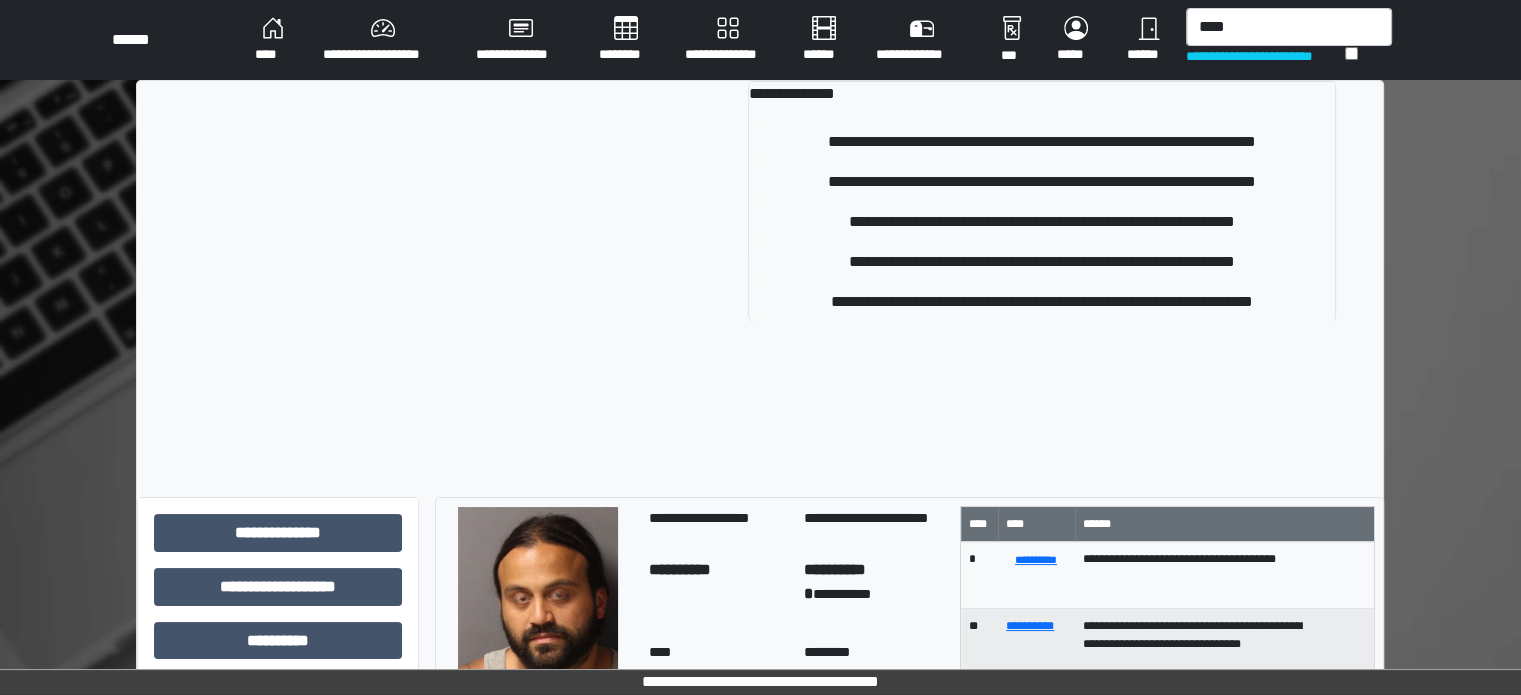 type 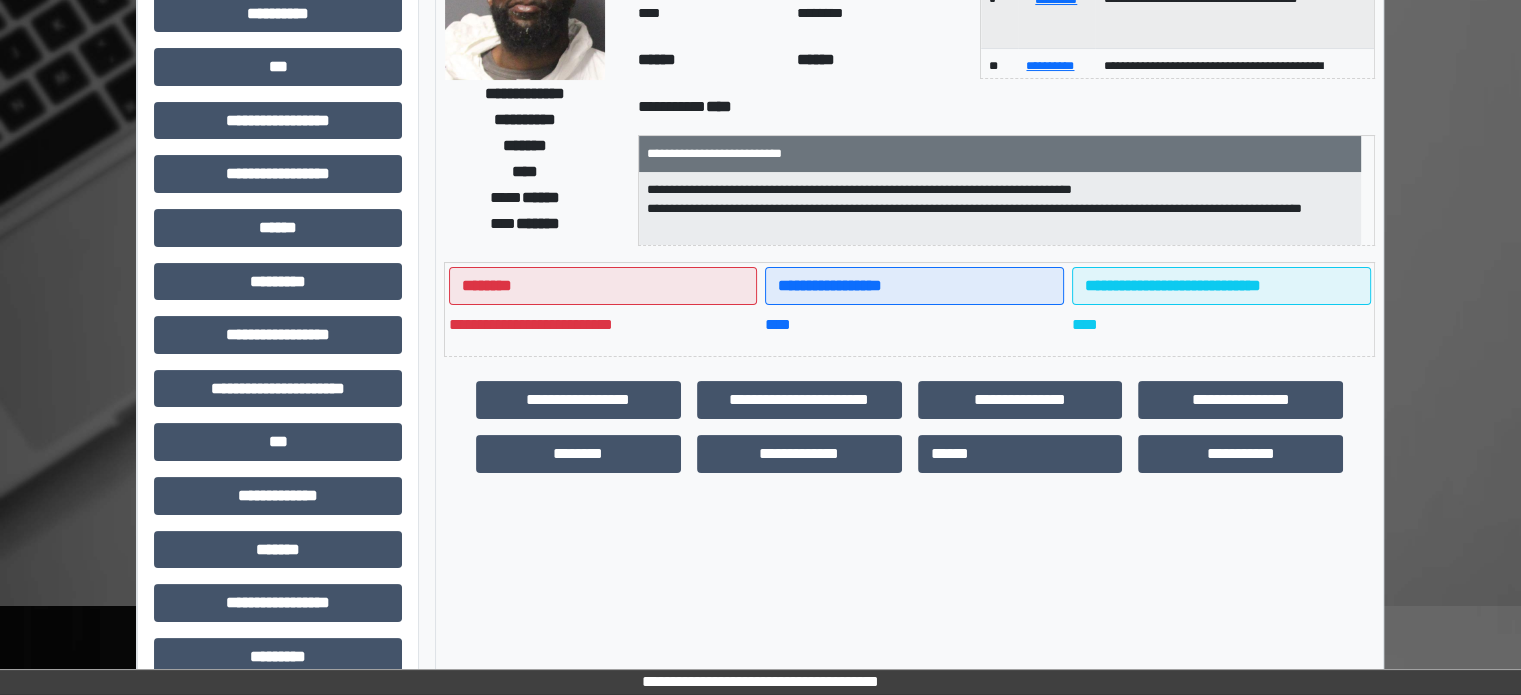 scroll, scrollTop: 0, scrollLeft: 0, axis: both 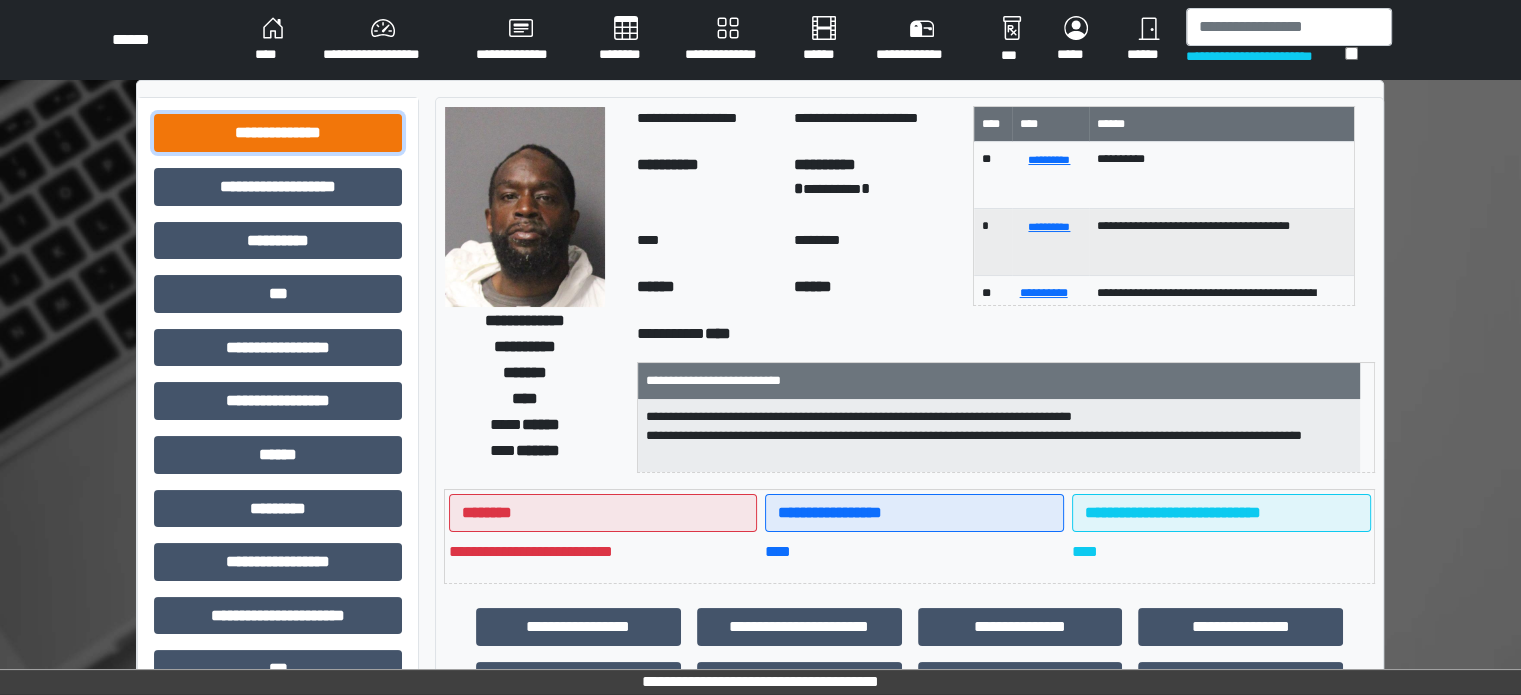 click on "**********" at bounding box center [278, 133] 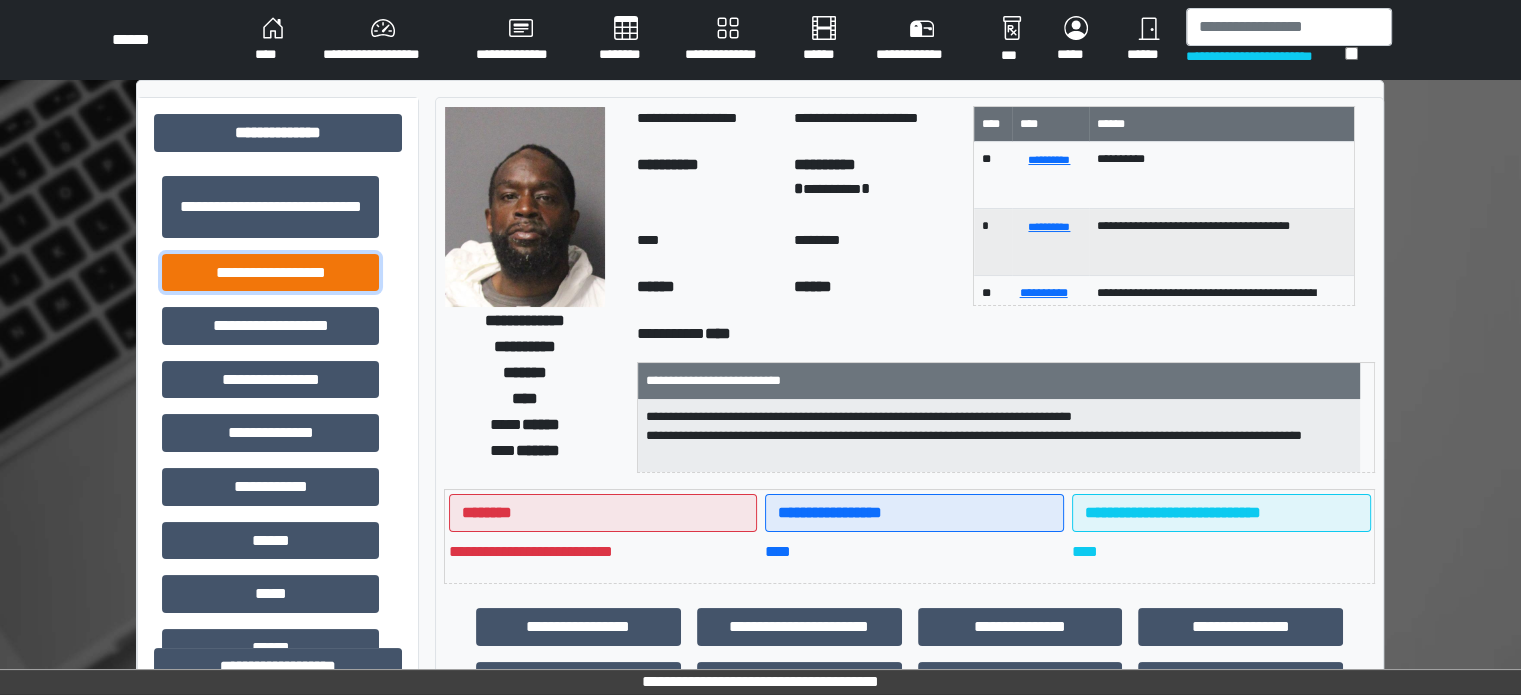 click on "**********" at bounding box center [270, 273] 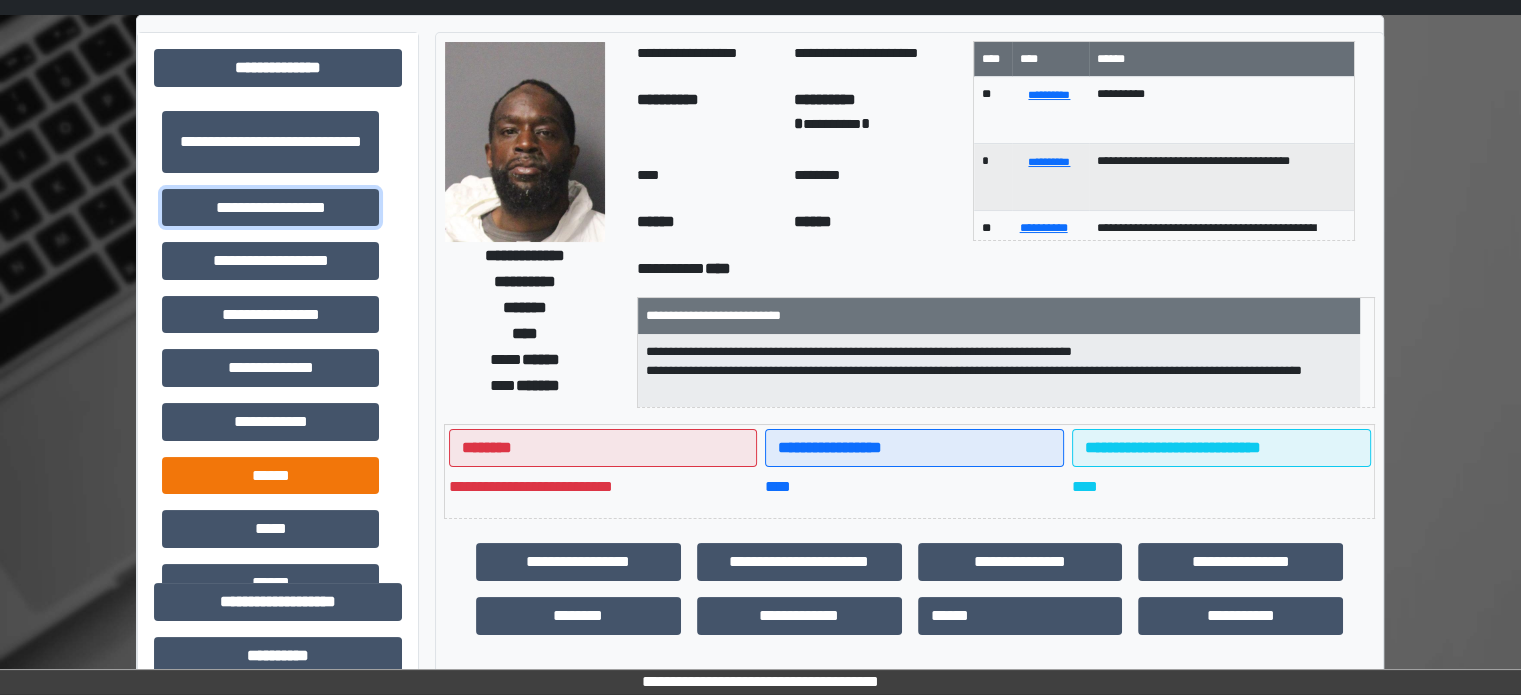 scroll, scrollTop: 100, scrollLeft: 0, axis: vertical 